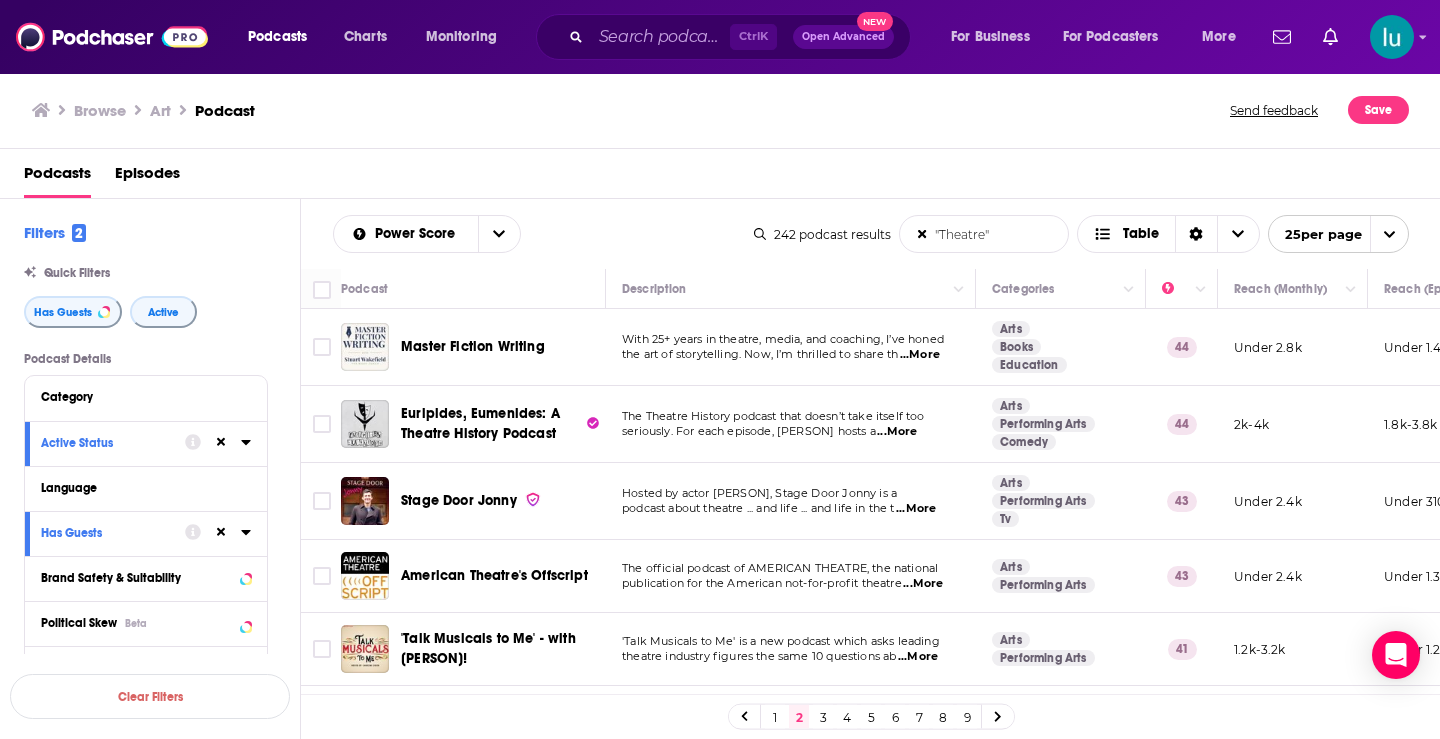 scroll, scrollTop: 0, scrollLeft: 0, axis: both 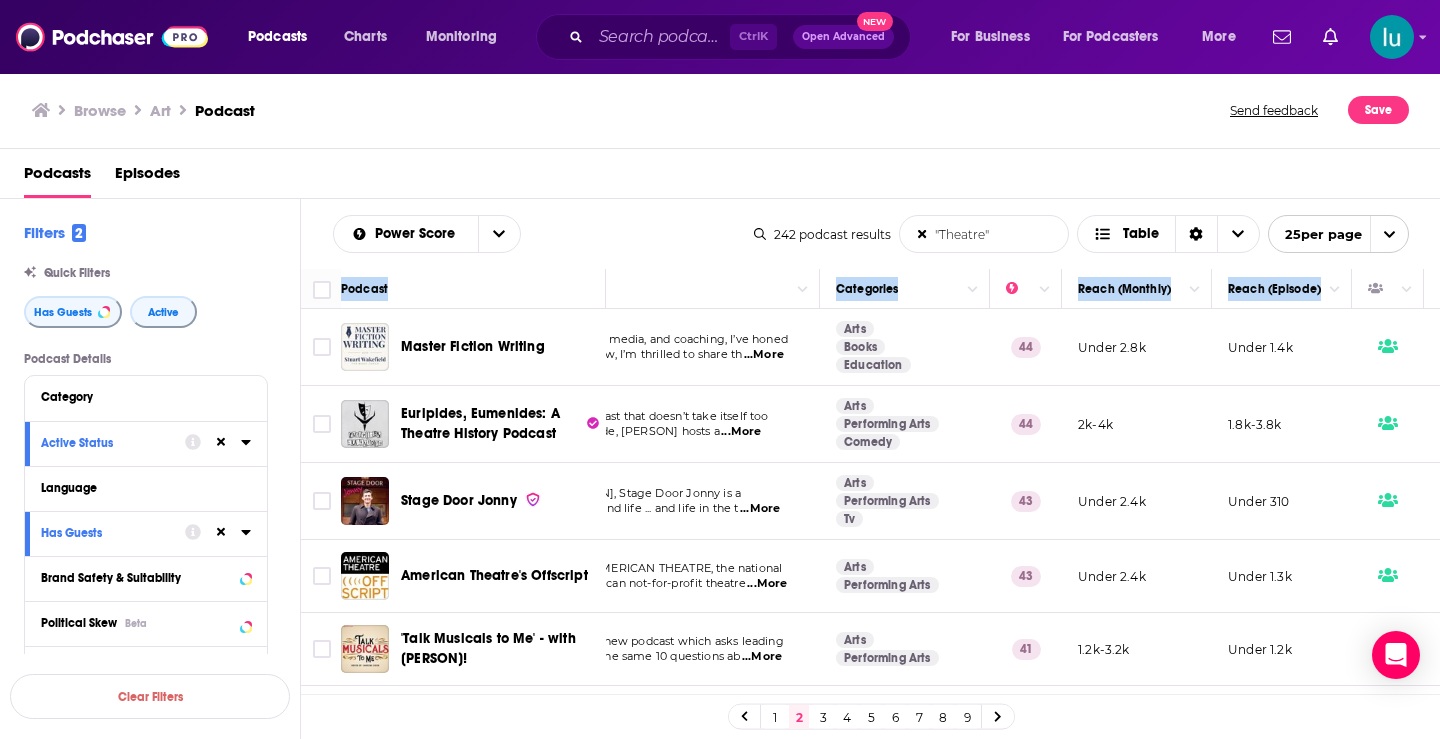 click on "1.2k-3.2k" at bounding box center [1137, 649] 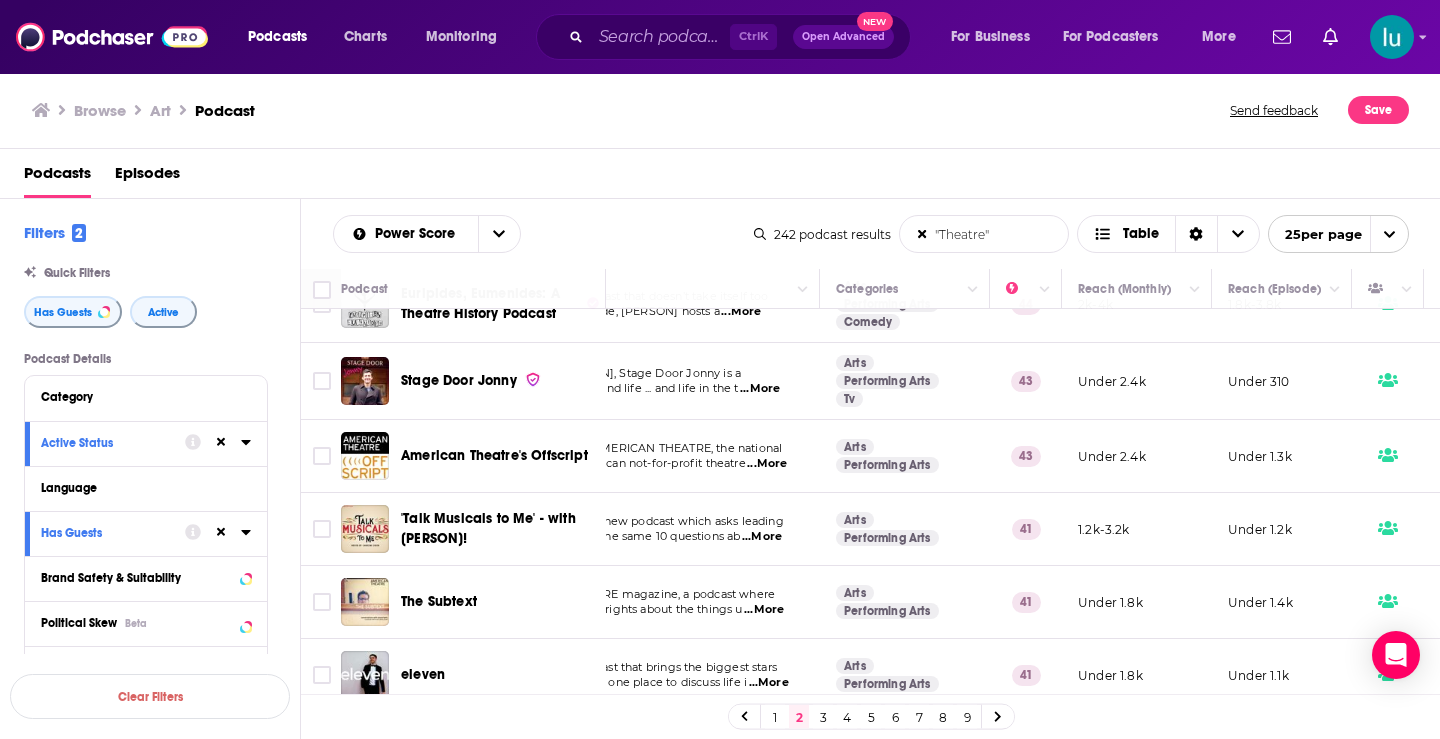 scroll, scrollTop: 160, scrollLeft: 156, axis: both 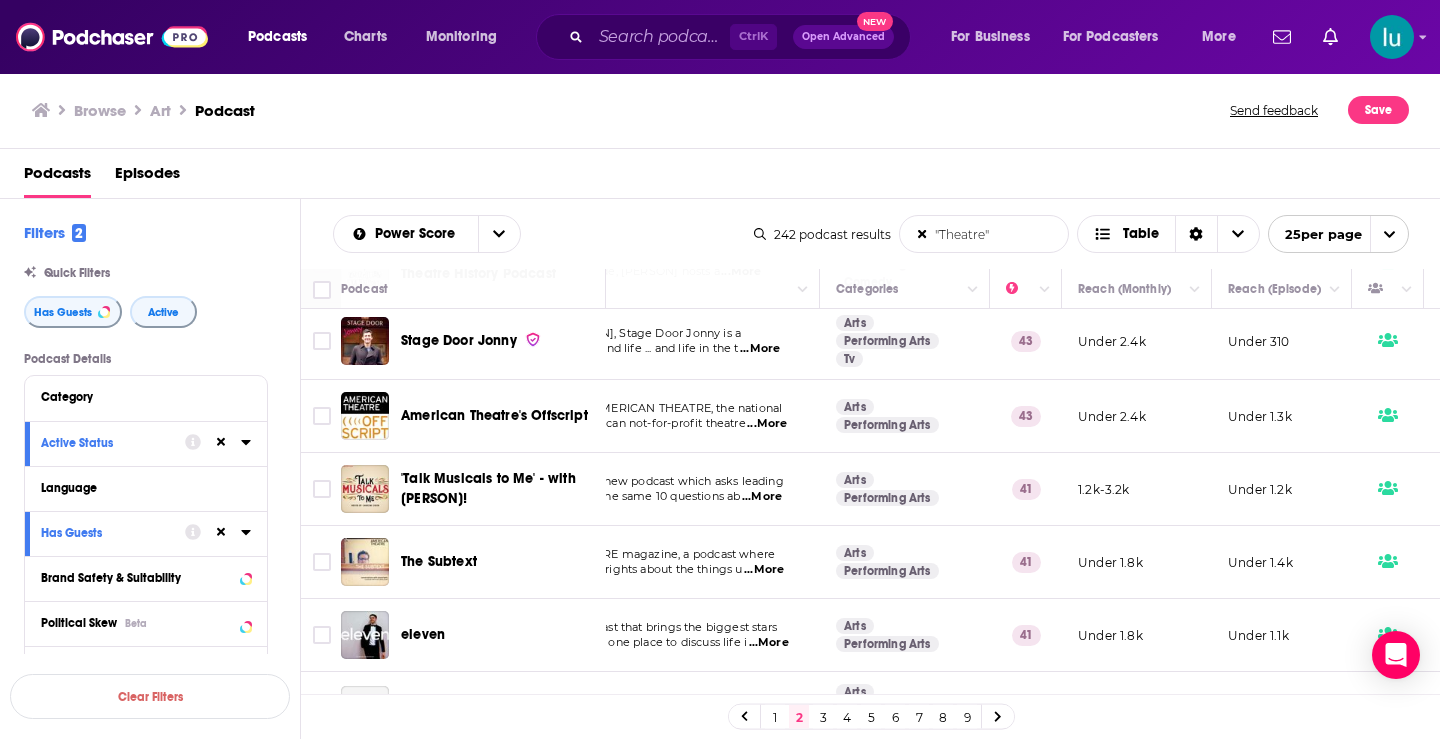 click on "...More" at bounding box center [764, 570] 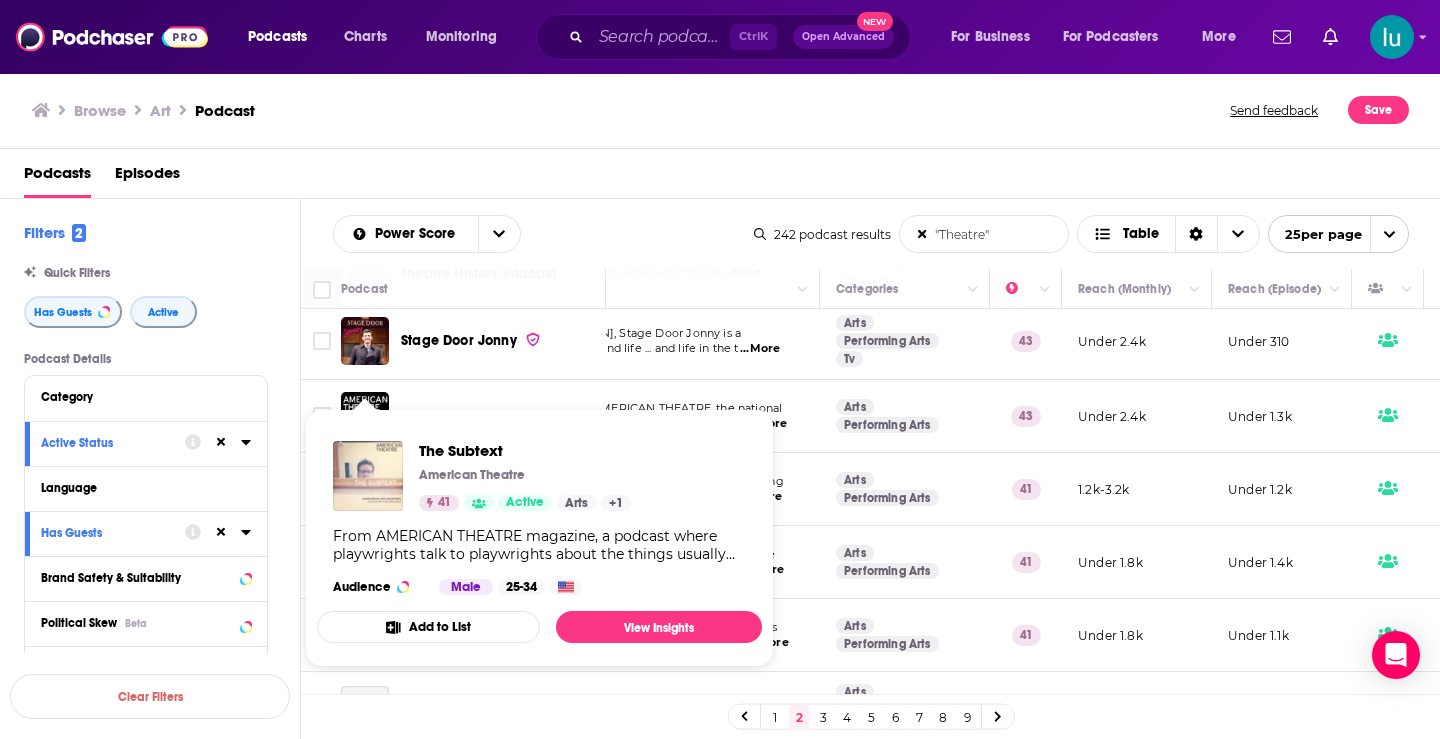 drag, startPoint x: 361, startPoint y: 564, endPoint x: 342, endPoint y: 485, distance: 81.25269 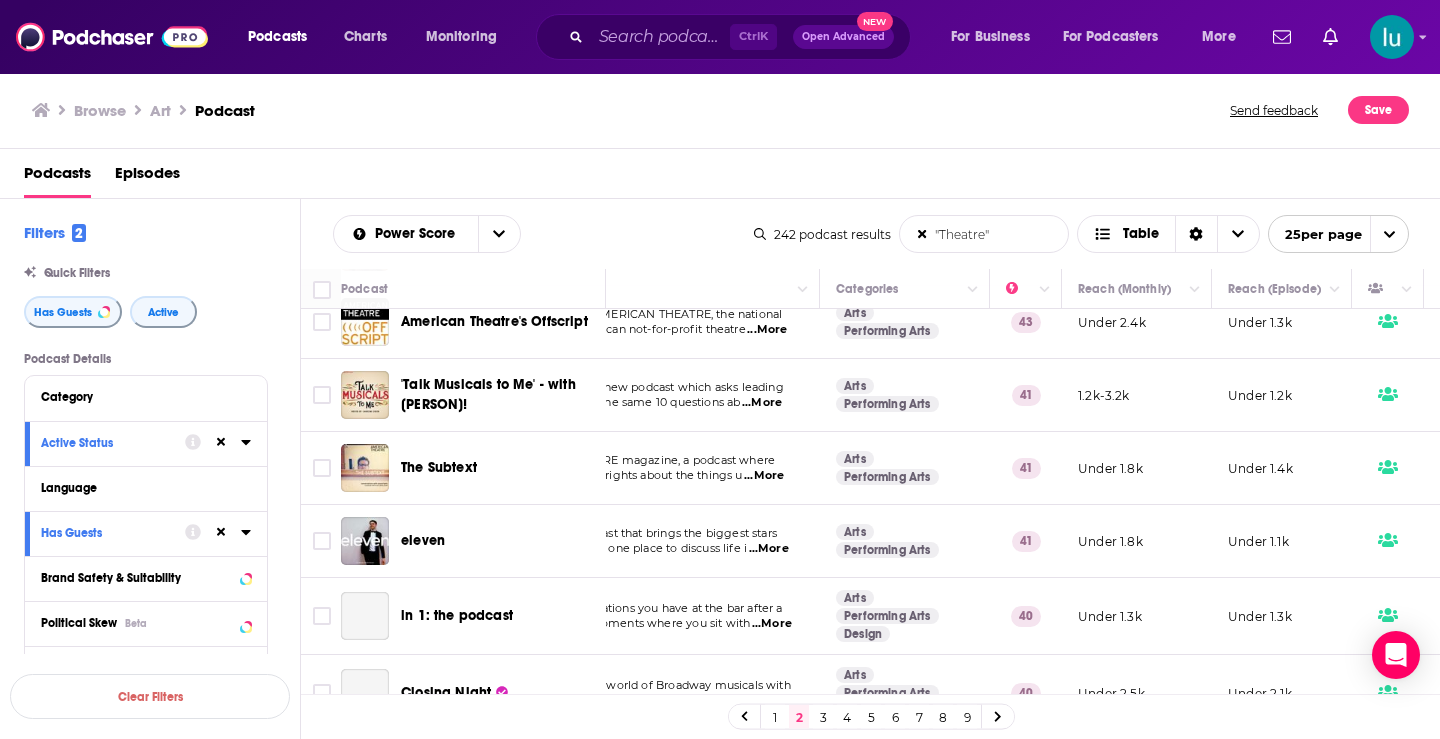 scroll, scrollTop: 259, scrollLeft: 156, axis: both 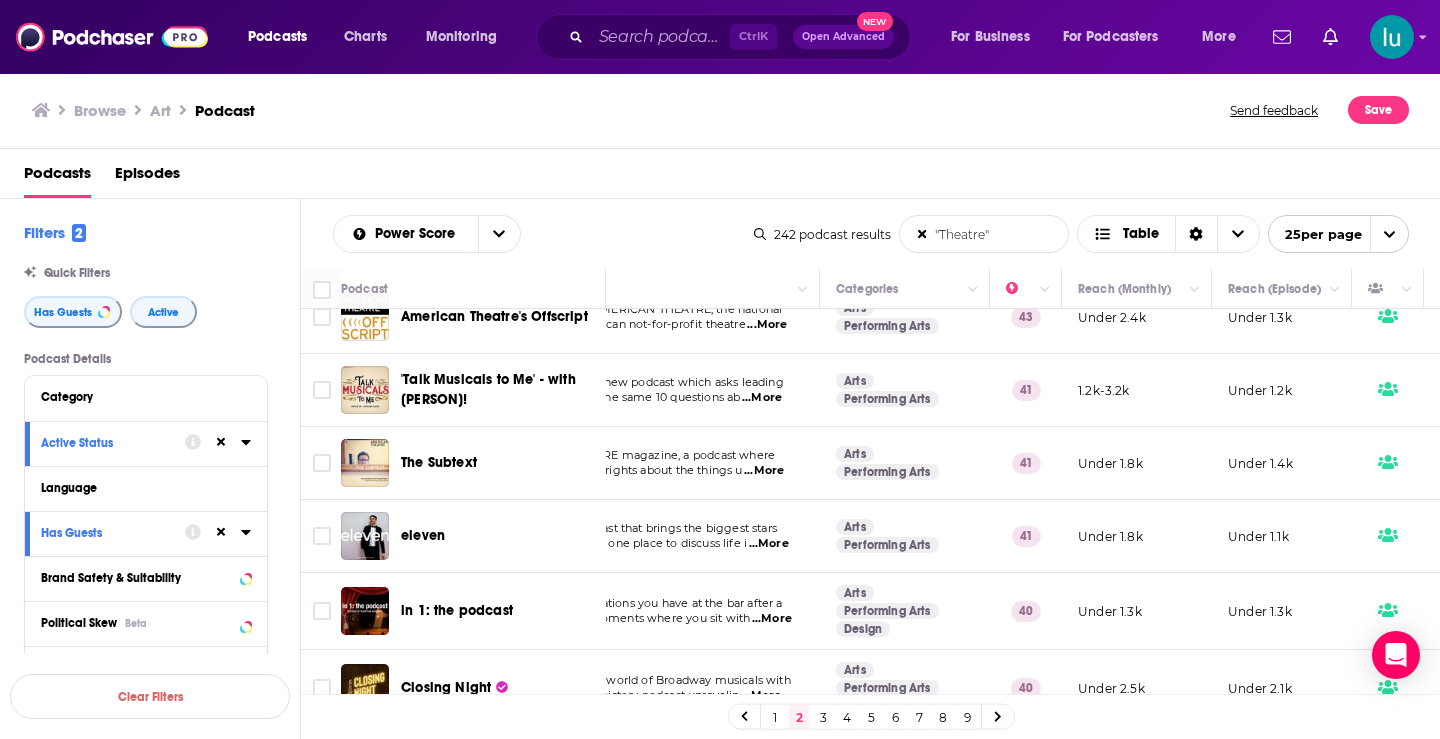 click on "...More" at bounding box center (769, 544) 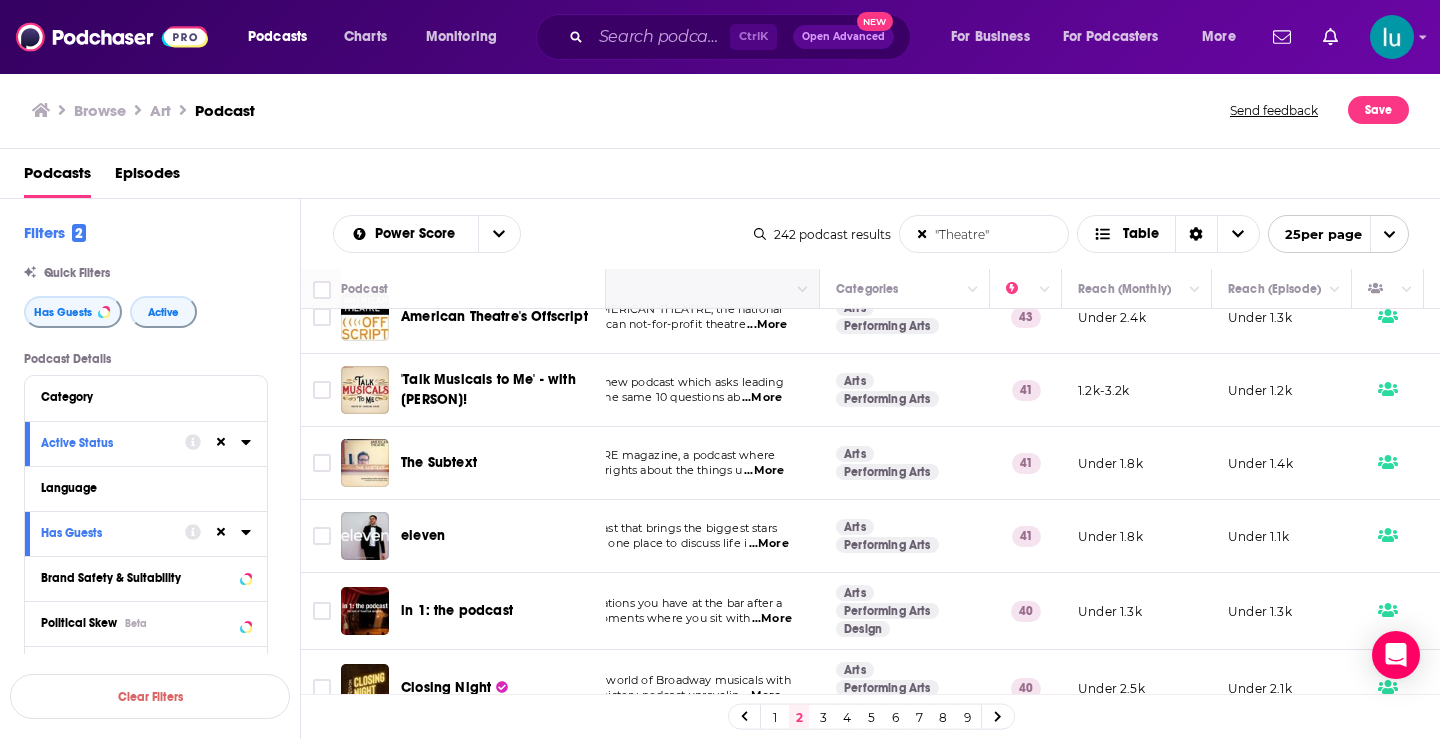 scroll, scrollTop: 264, scrollLeft: 156, axis: both 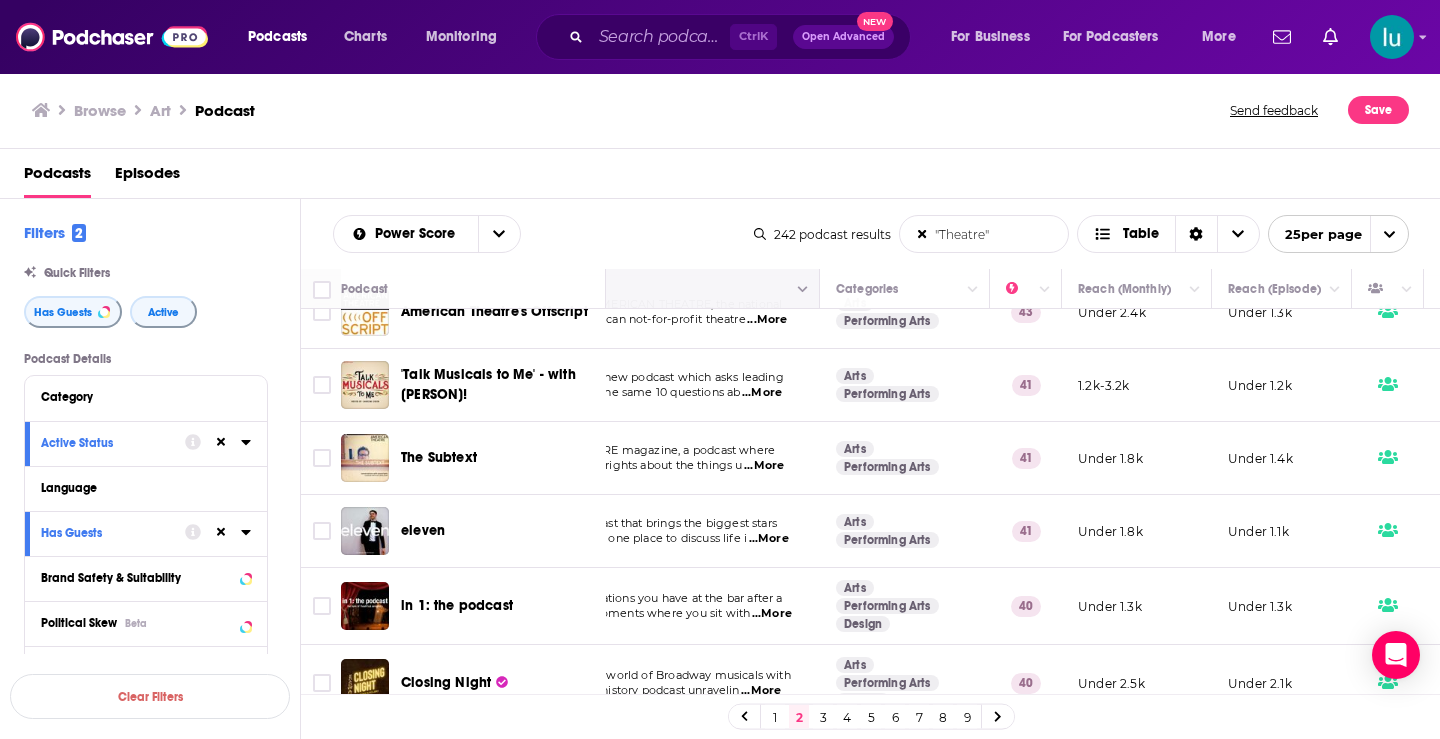 click at bounding box center (632, 289) 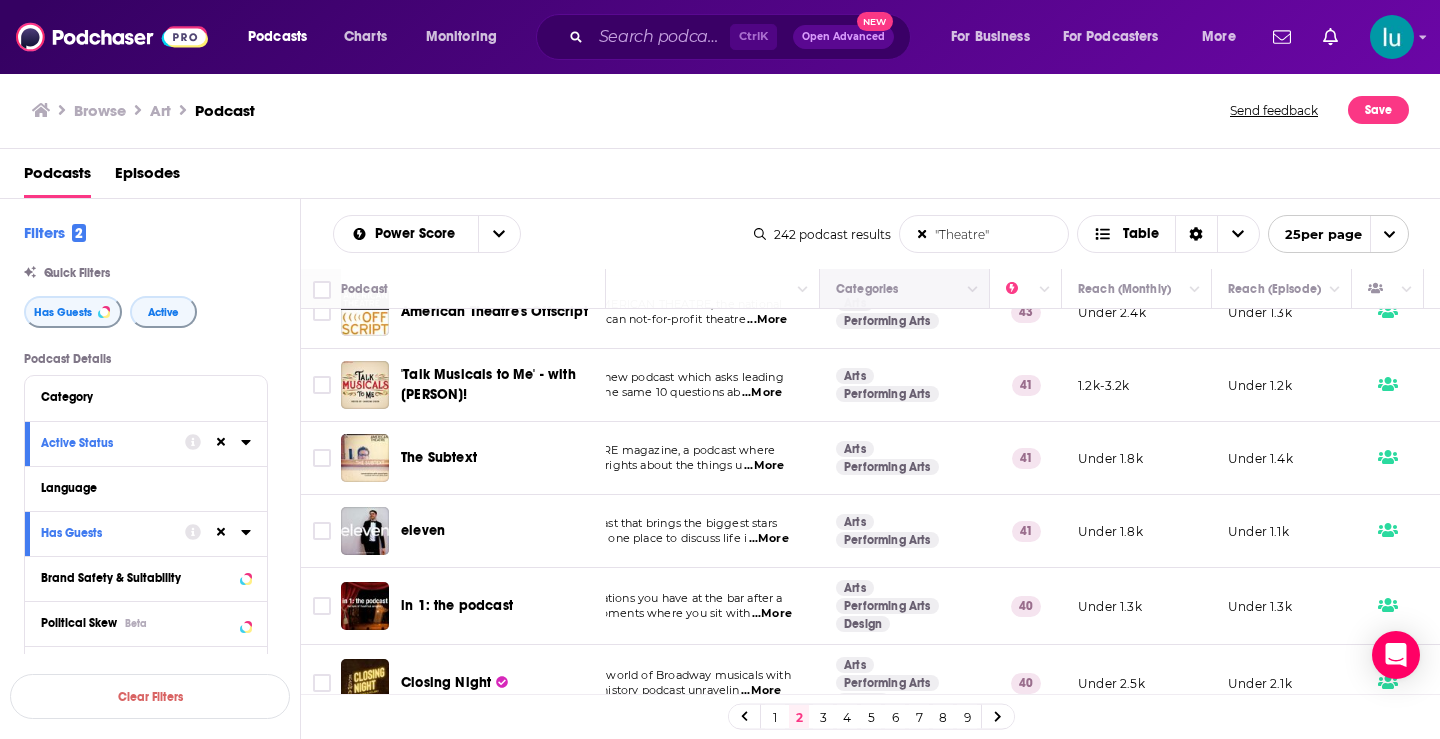 drag, startPoint x: 610, startPoint y: 285, endPoint x: 829, endPoint y: 288, distance: 219.02055 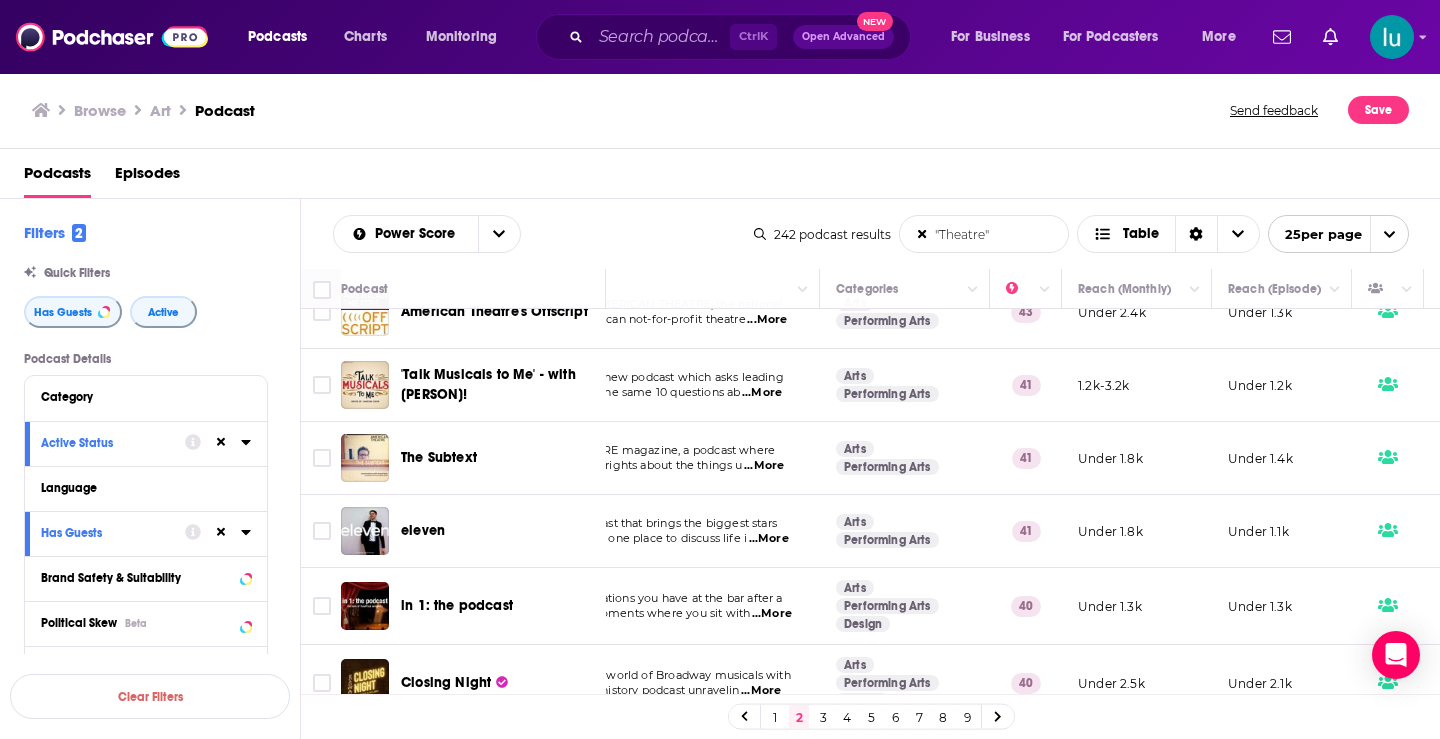 click on "Power Score "Theatre" List Search Input Search the results... Table 242   podcast   results "Theatre" List Search Input Search the results... Table 25  per page" at bounding box center [871, 234] 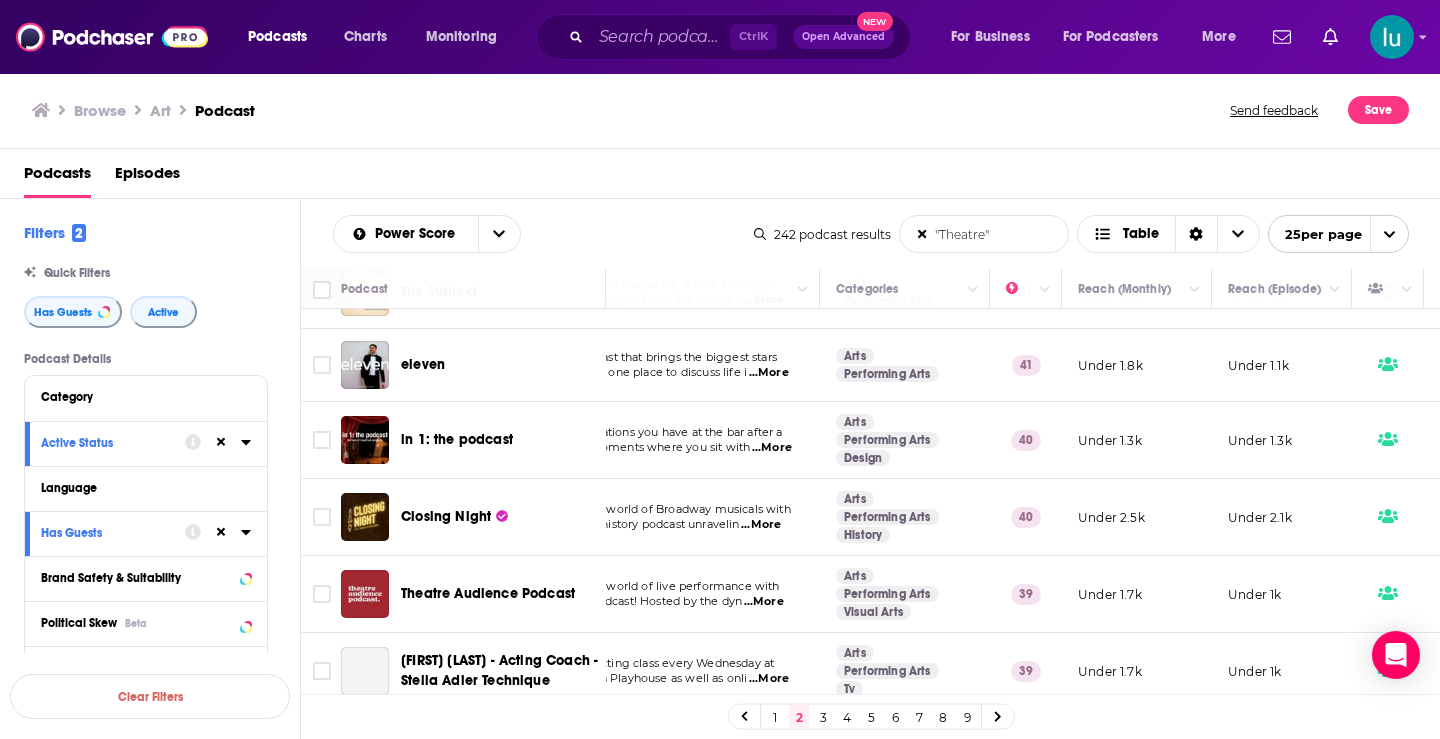 scroll, scrollTop: 477, scrollLeft: 156, axis: both 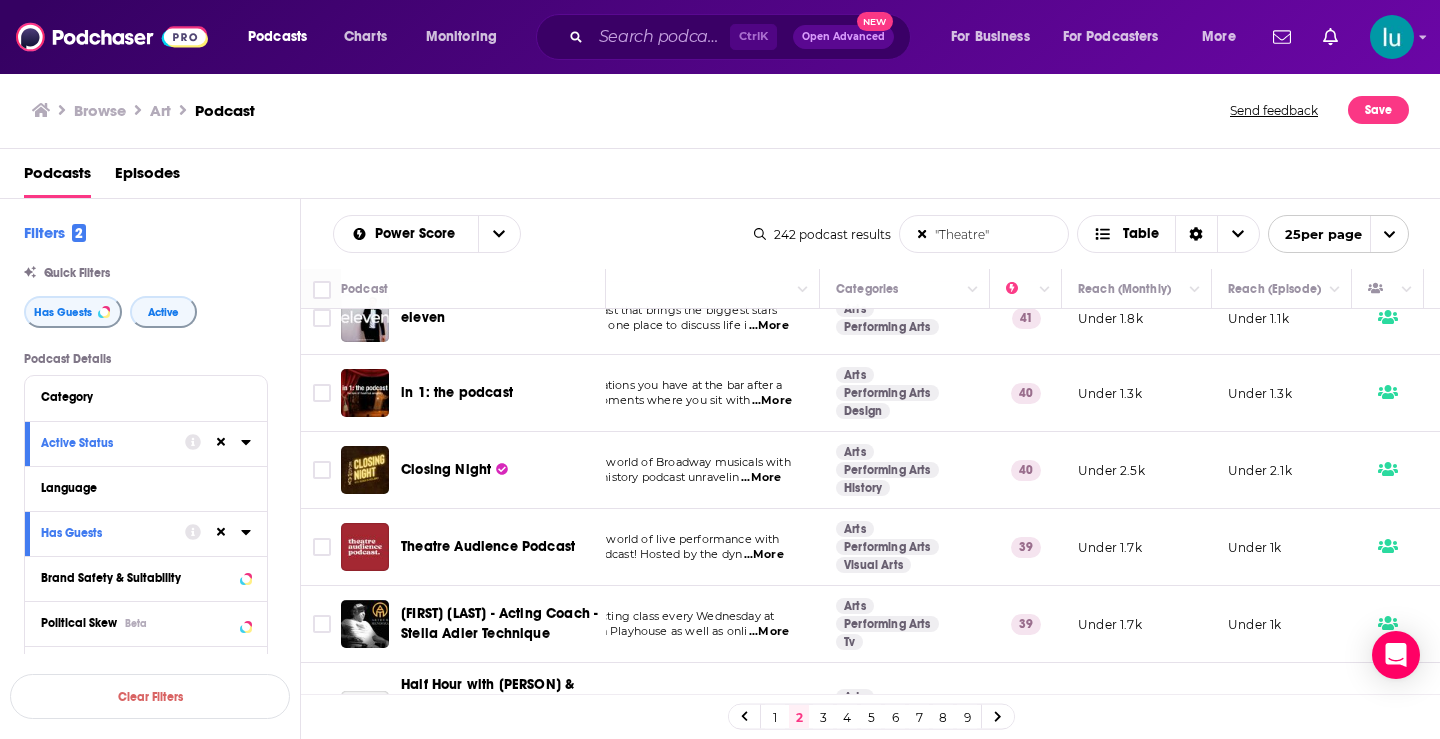 click on "...More" at bounding box center [764, 555] 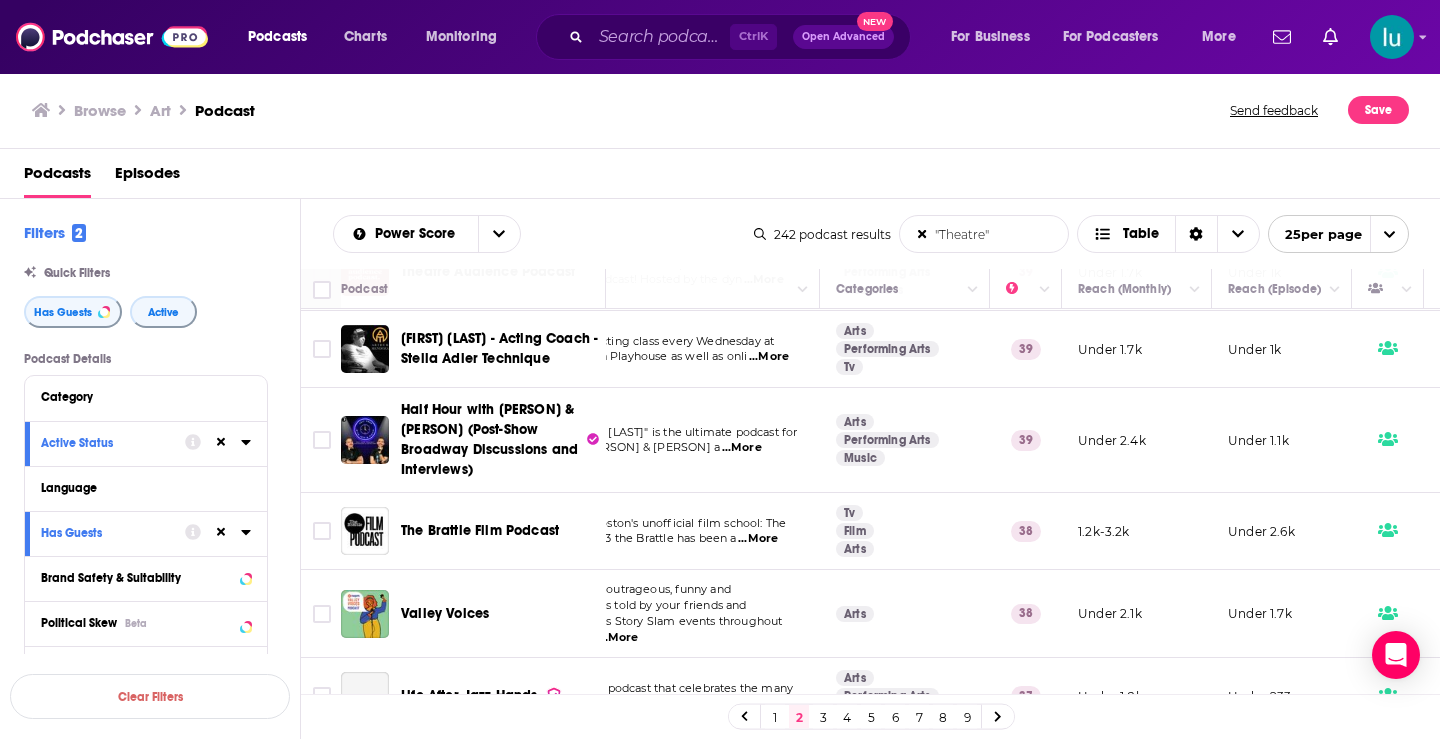 scroll, scrollTop: 835, scrollLeft: 156, axis: both 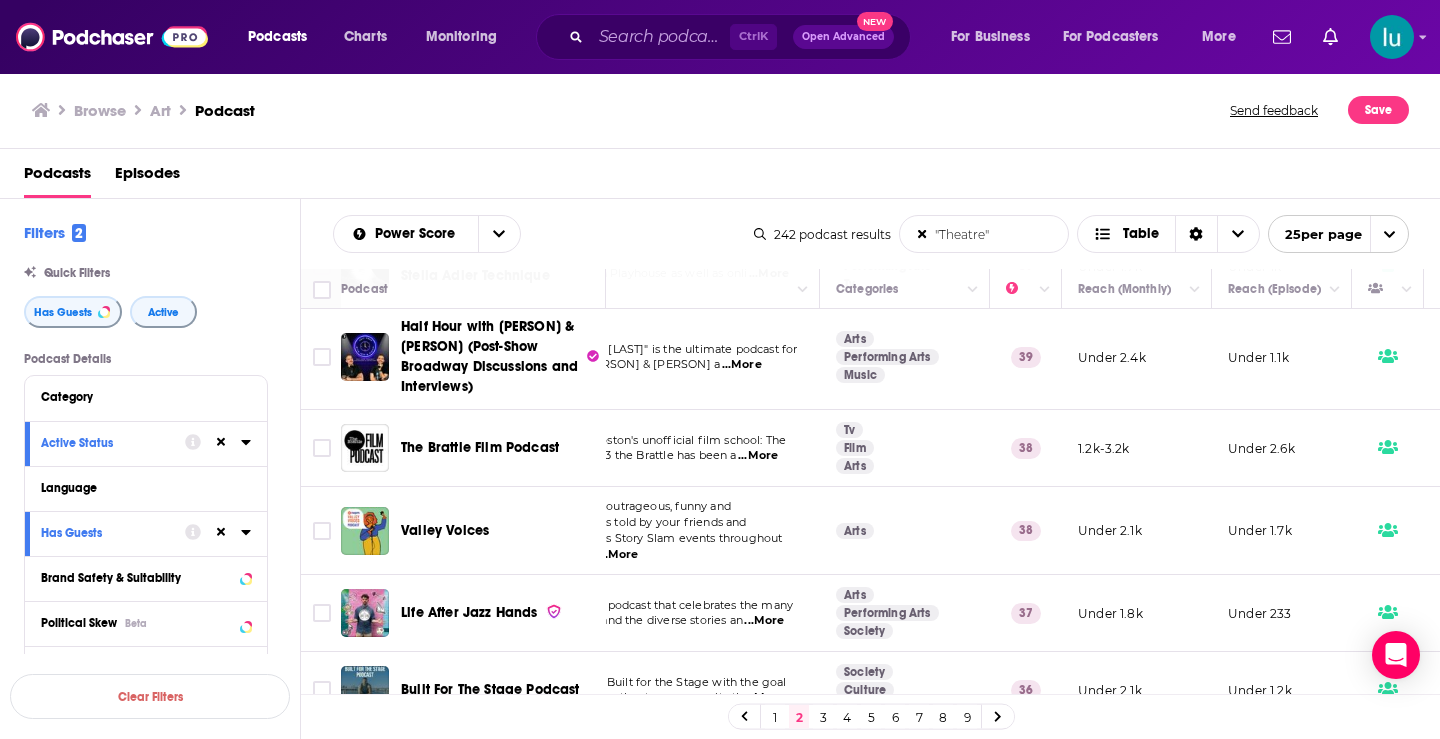 click on "...More" at bounding box center (758, 456) 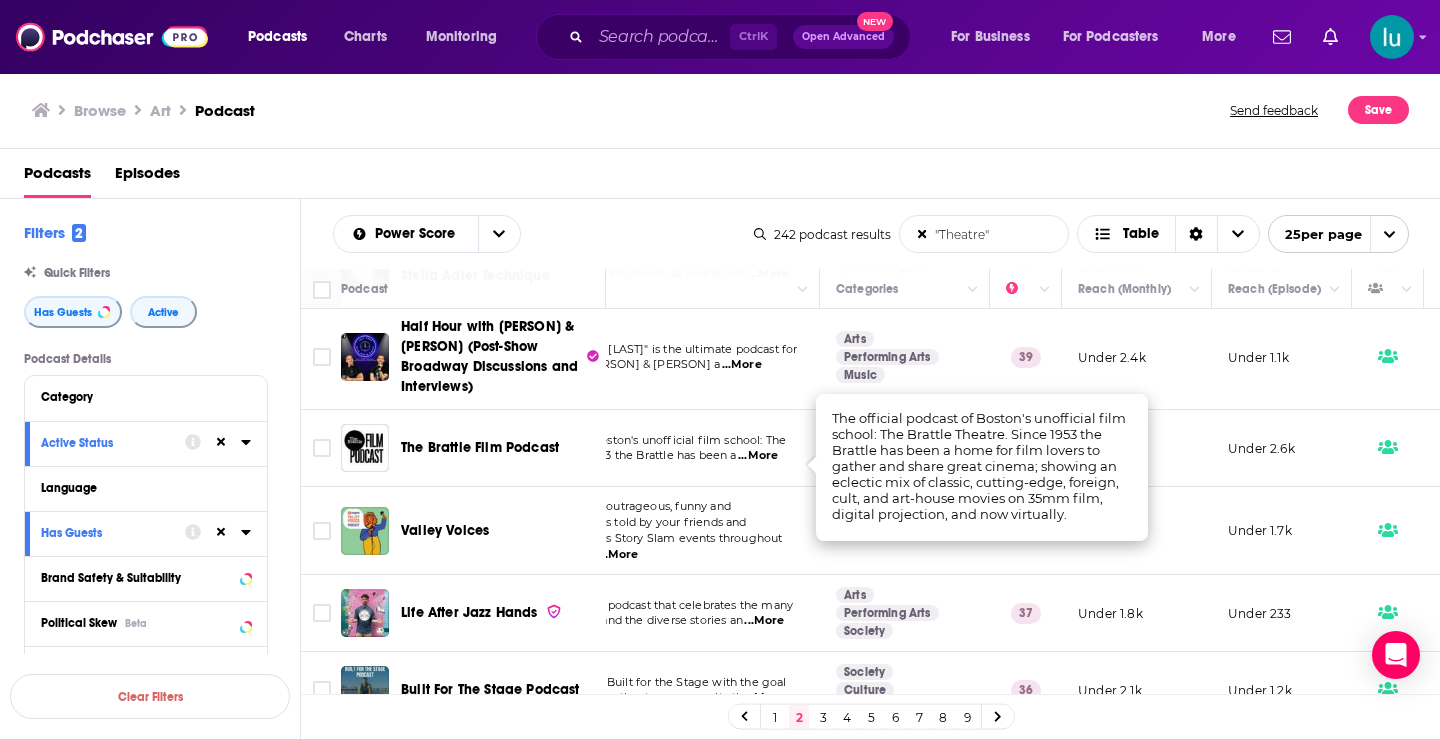 click on "...More" at bounding box center [618, 555] 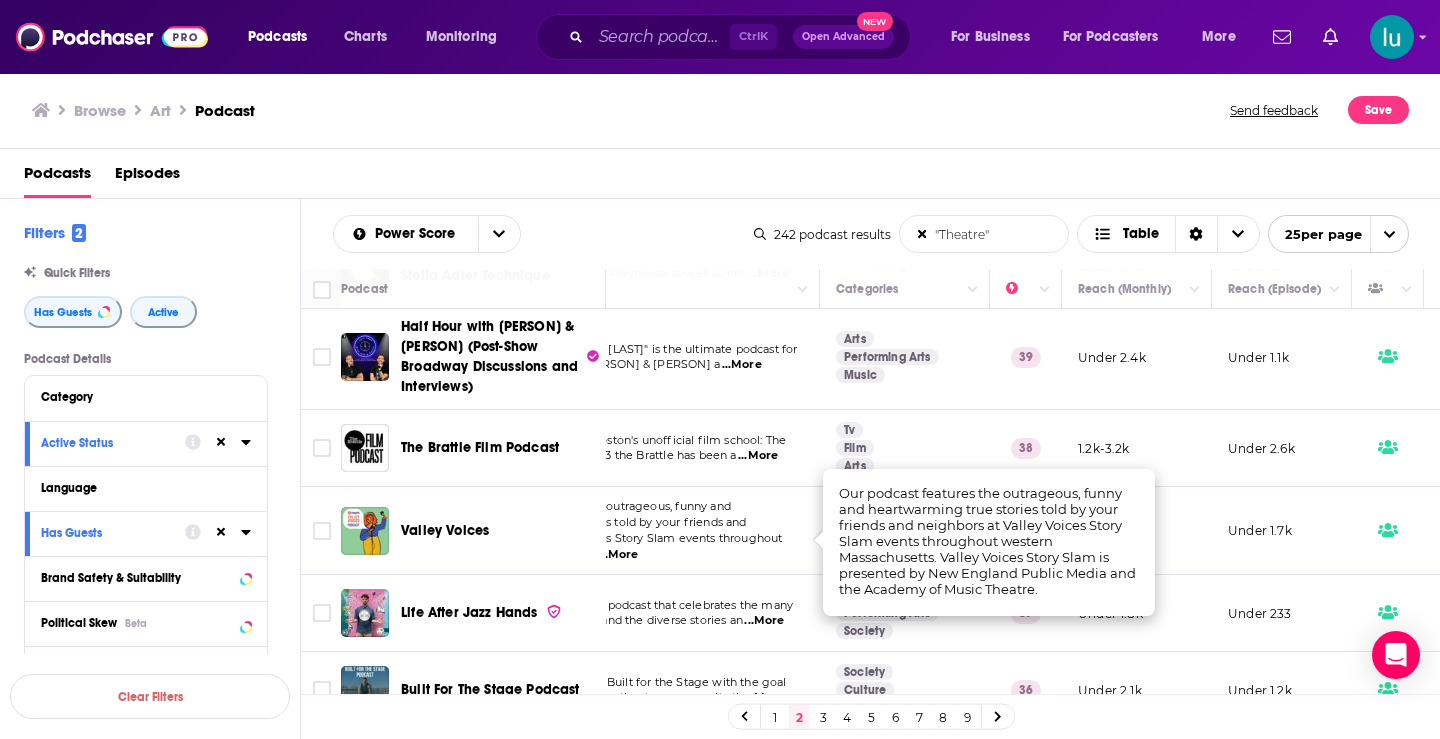click on "...More" at bounding box center (764, 621) 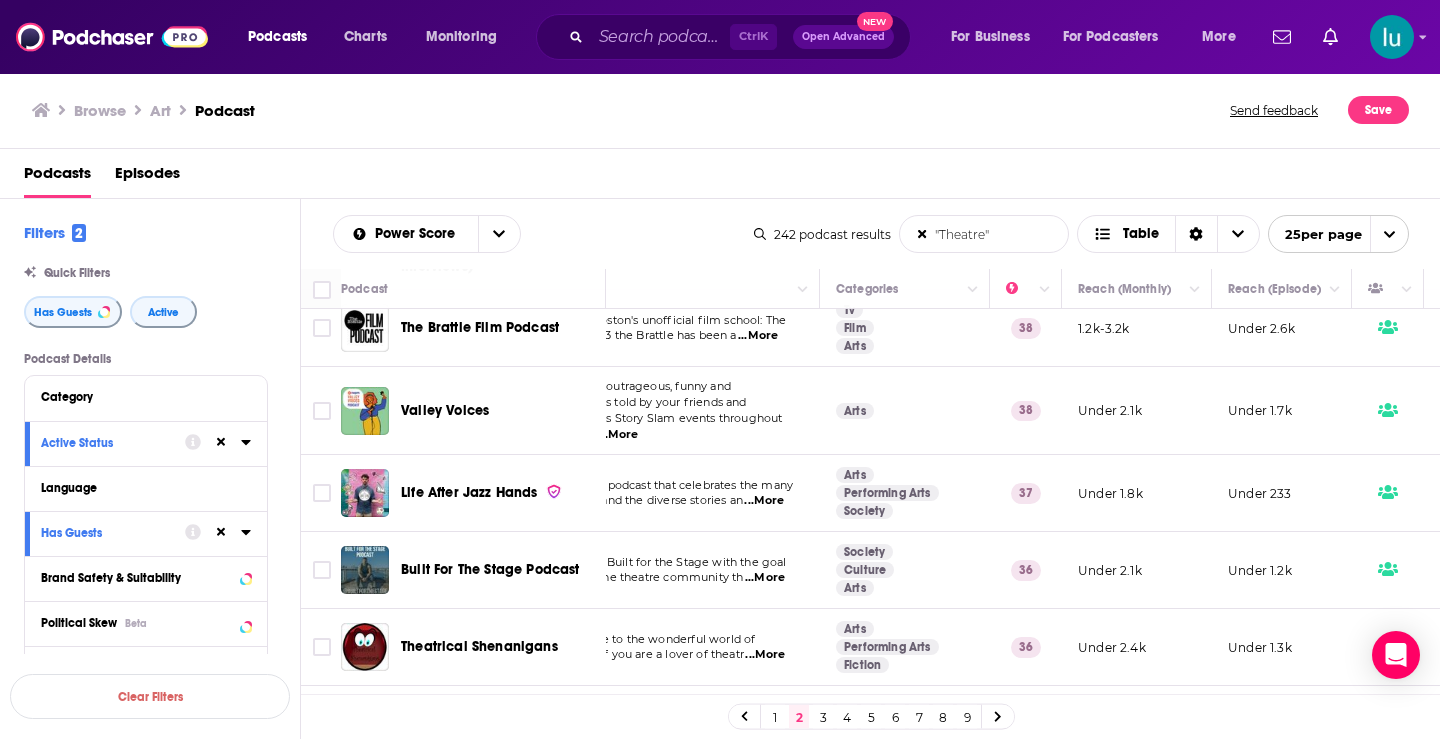 scroll, scrollTop: 1090, scrollLeft: 156, axis: both 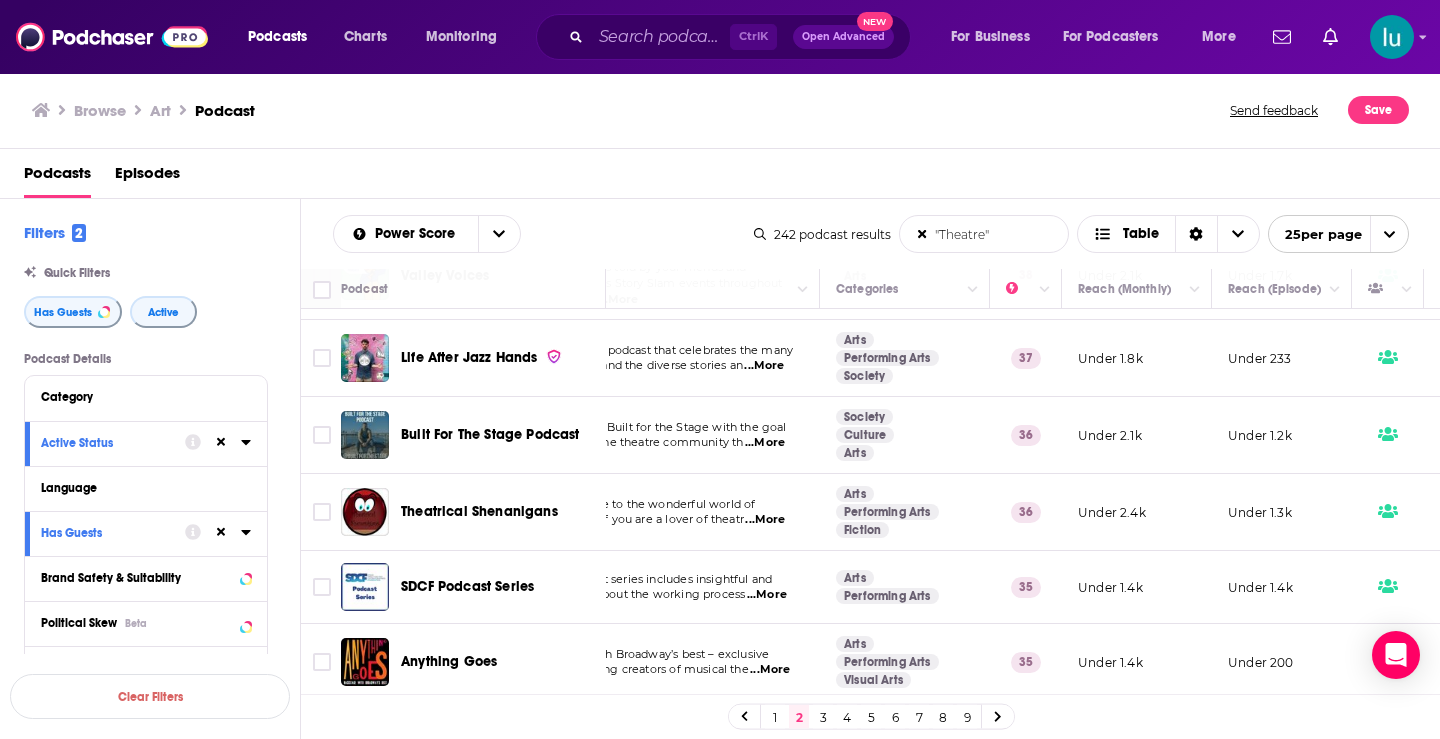 click on "...More" at bounding box center [765, 443] 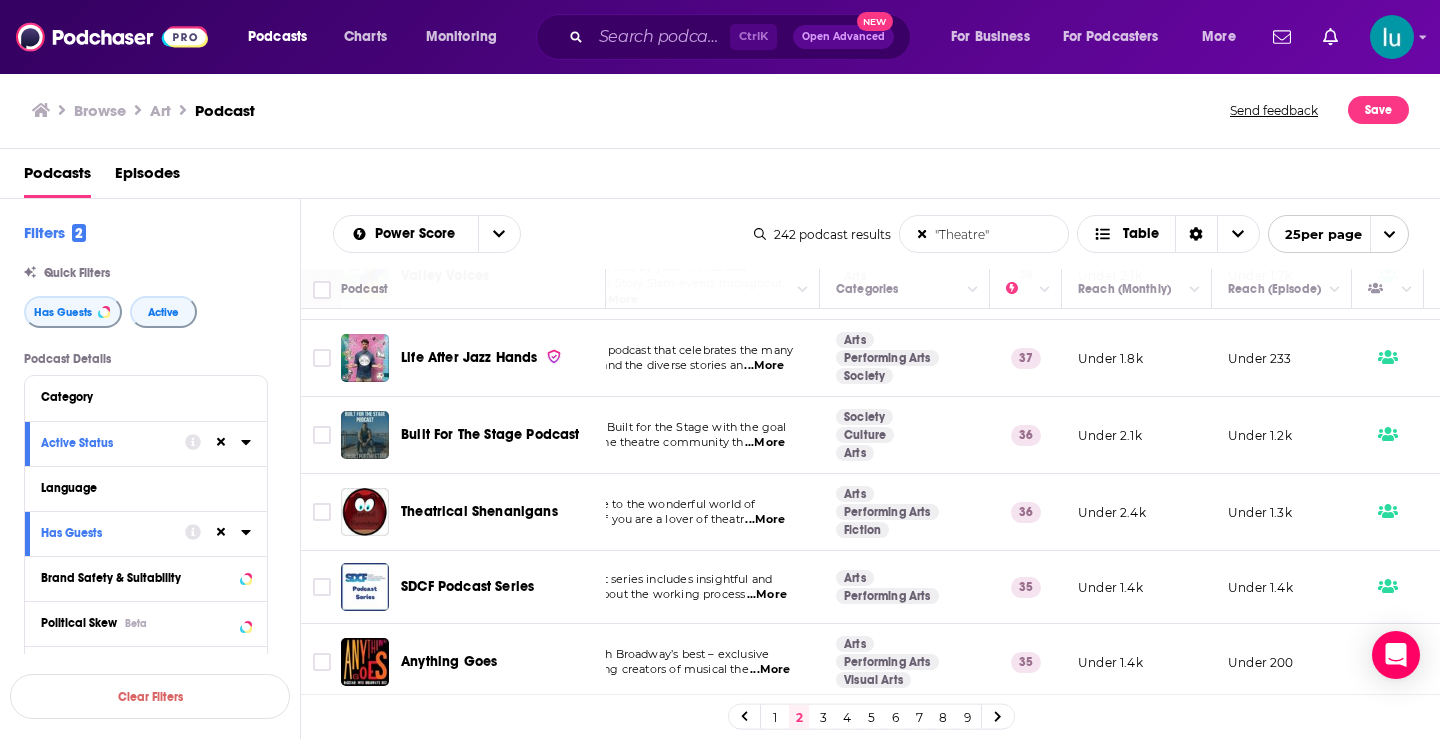 click on "...More" at bounding box center (767, 595) 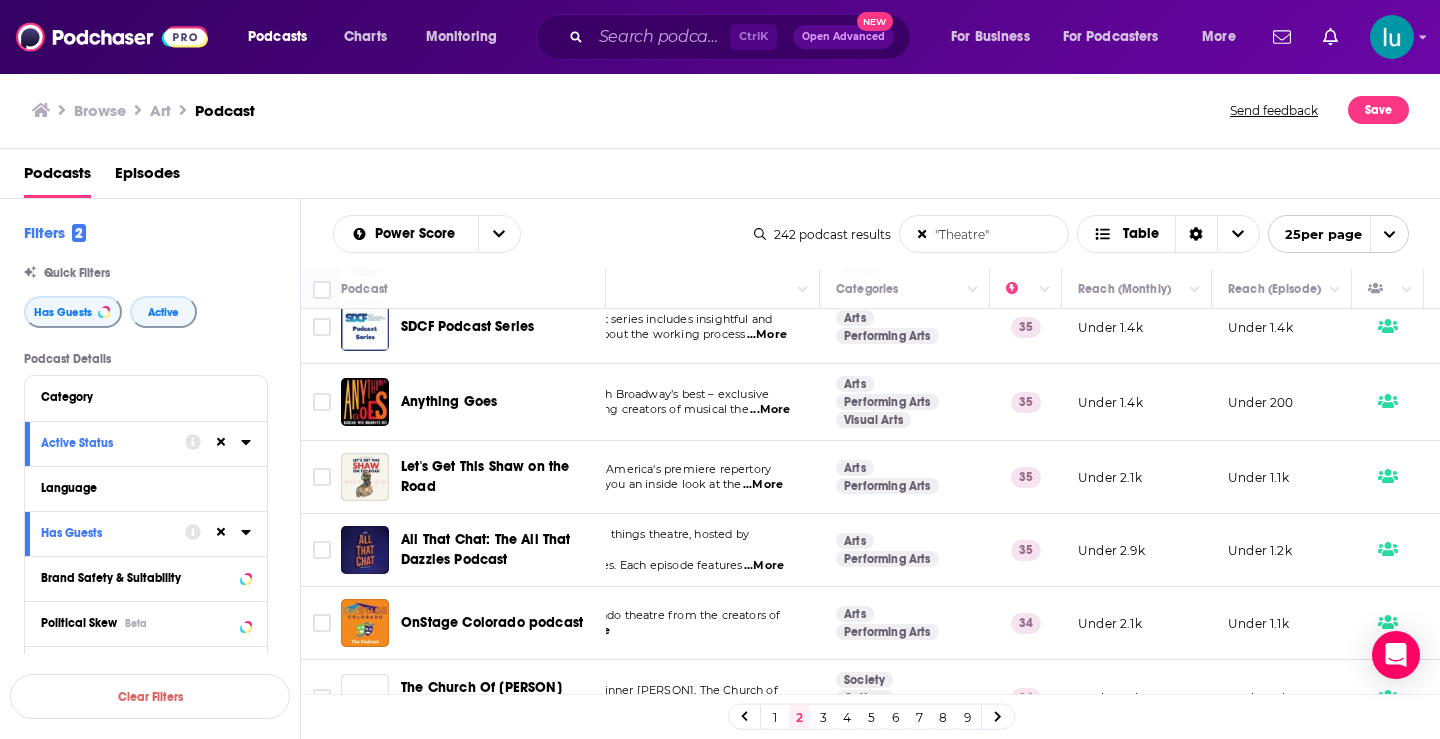 scroll, scrollTop: 1355, scrollLeft: 156, axis: both 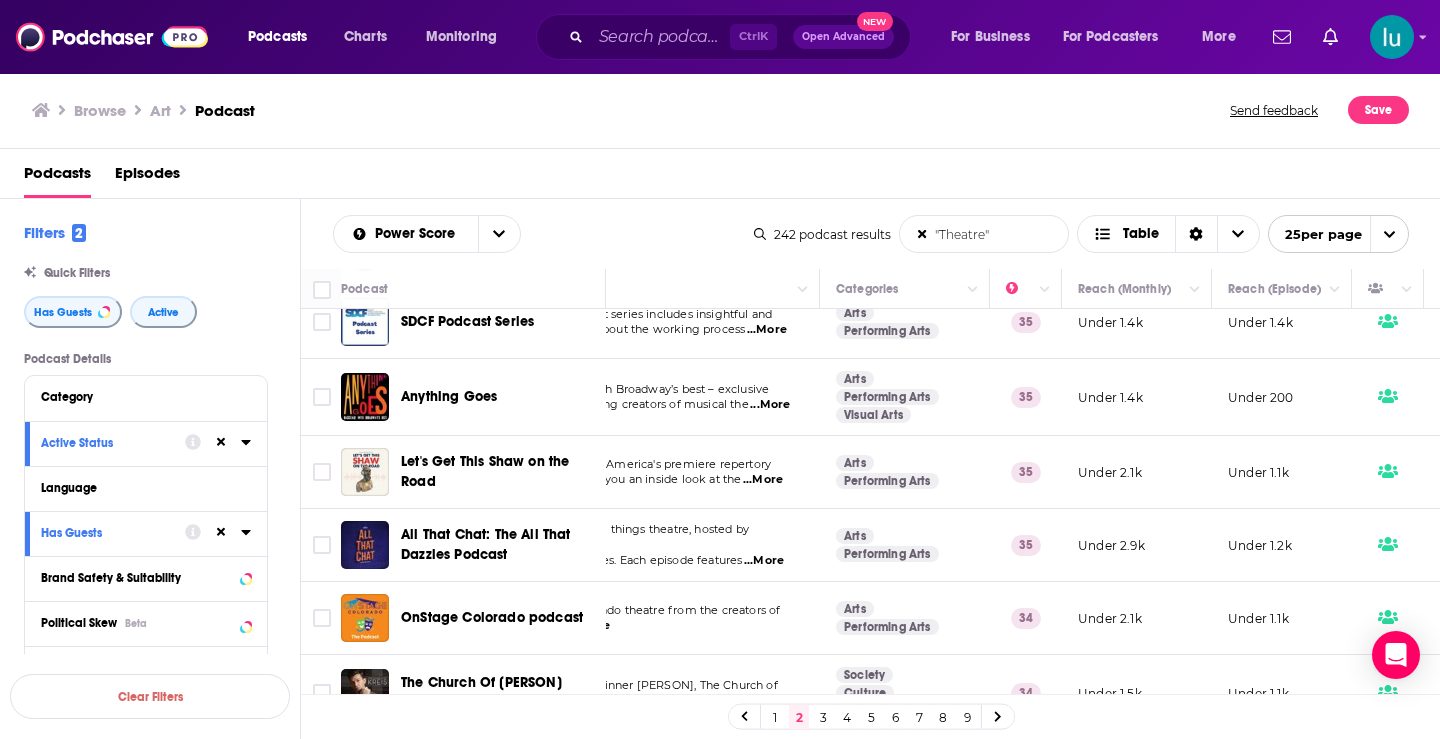 click on "...More" at bounding box center [763, 480] 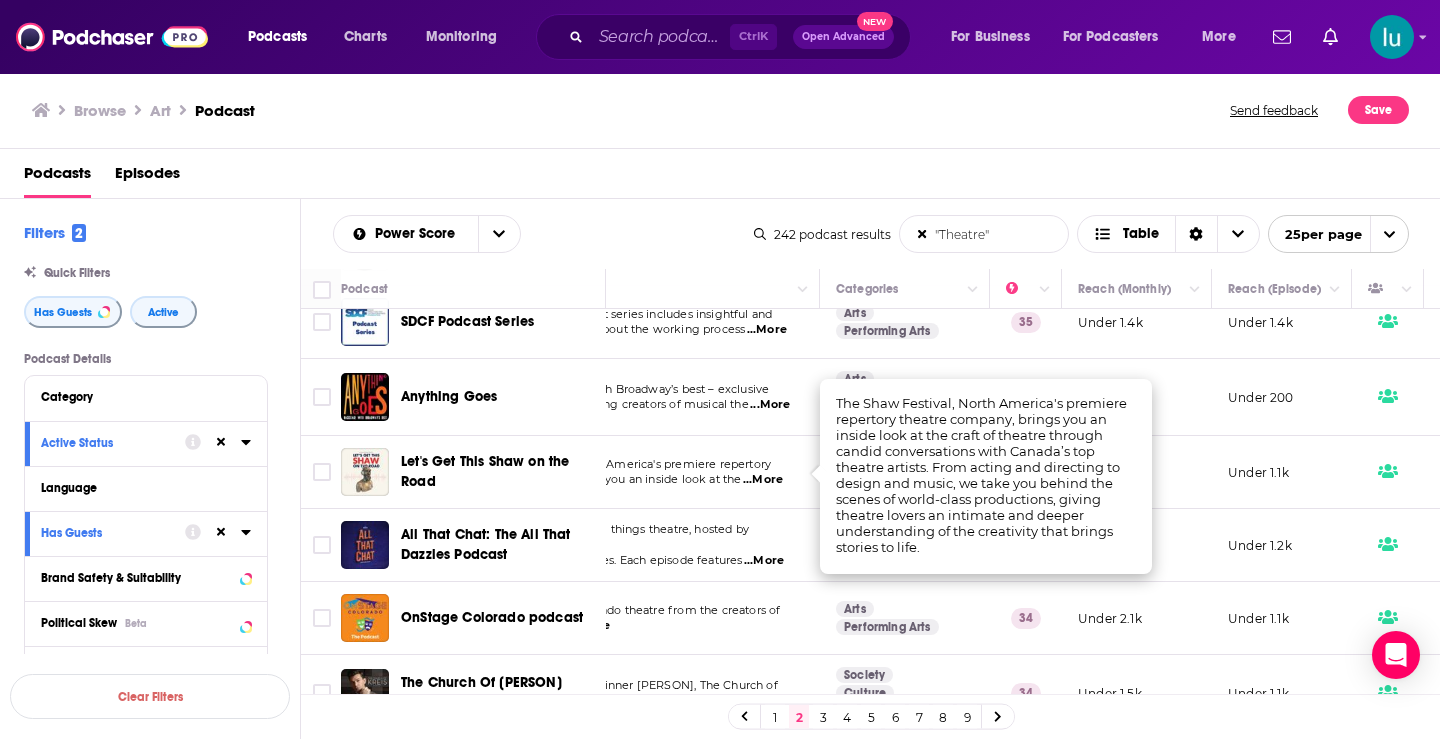 click on "...More" at bounding box center [764, 561] 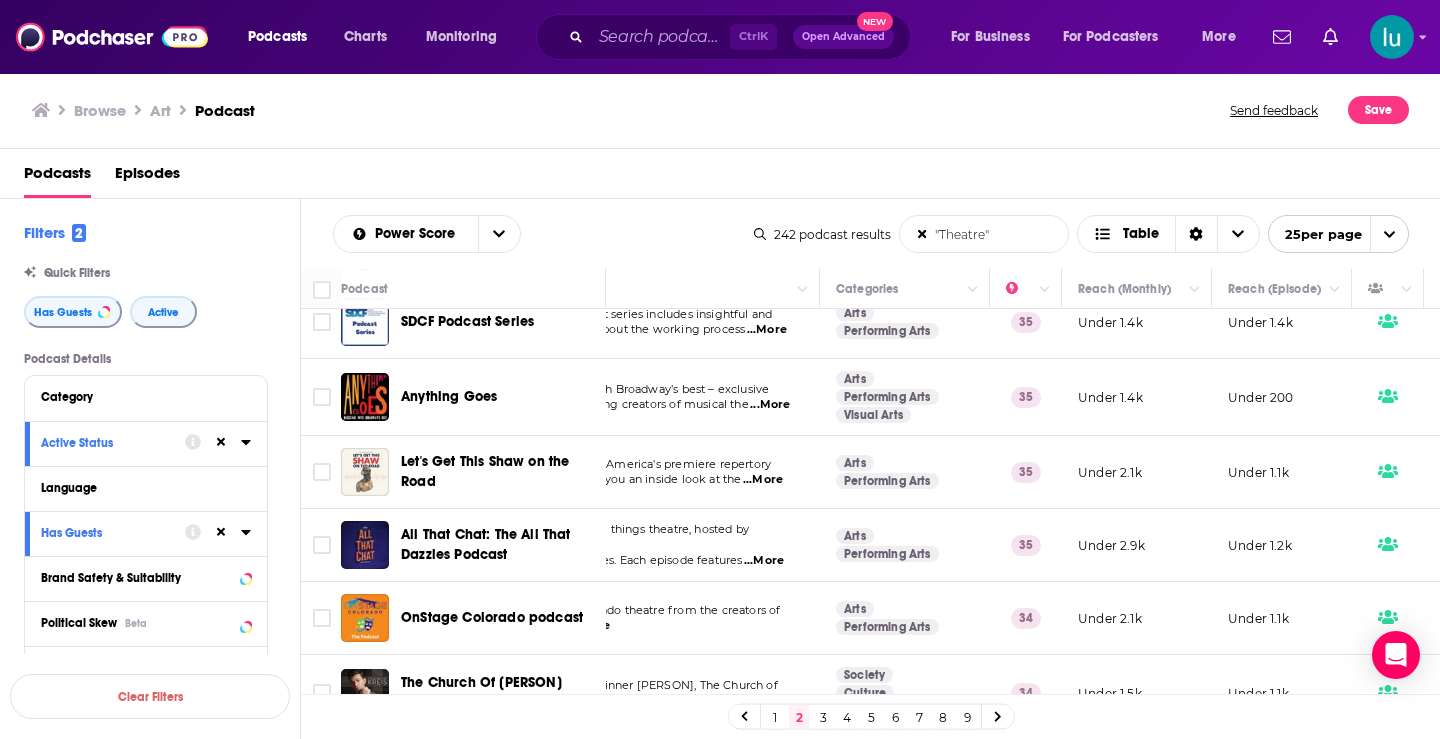scroll, scrollTop: 1547, scrollLeft: 156, axis: both 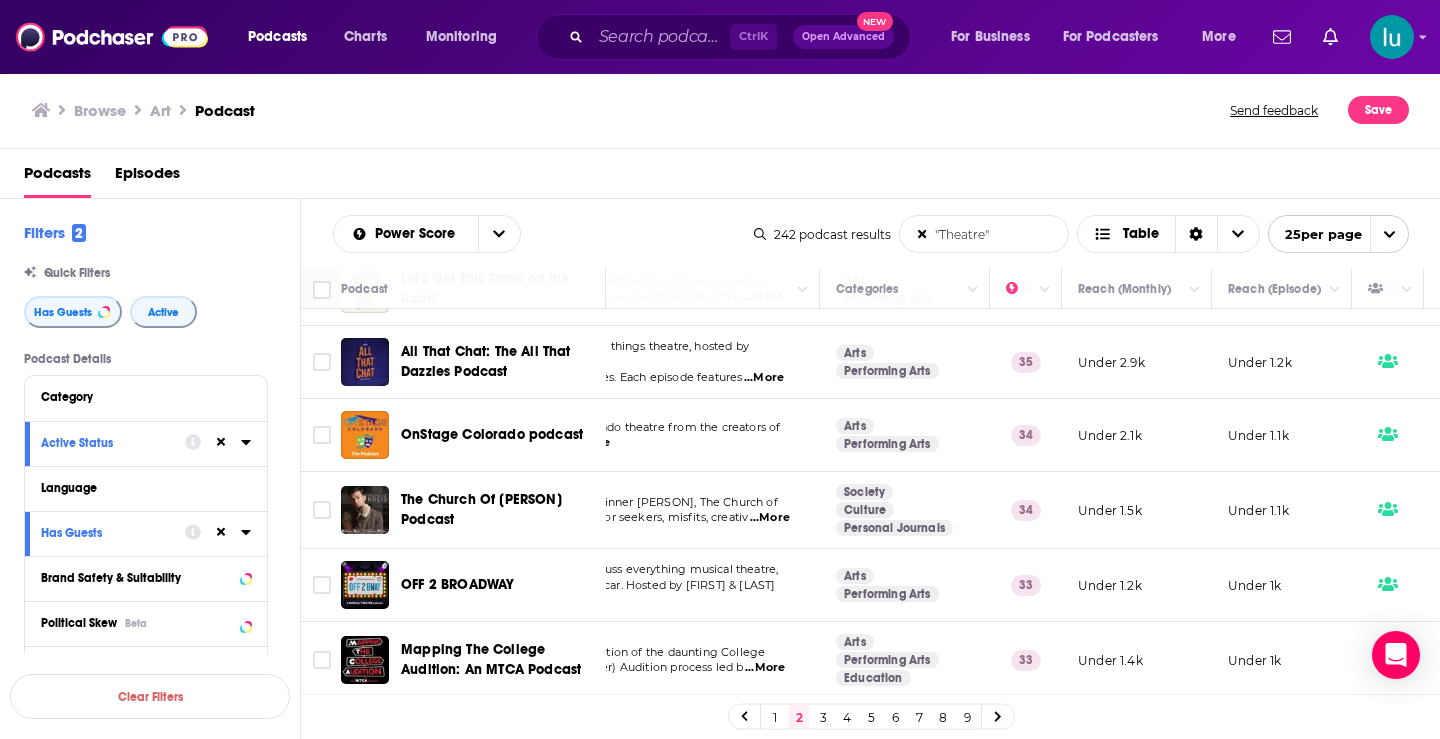 click on "...More" at bounding box center (770, 518) 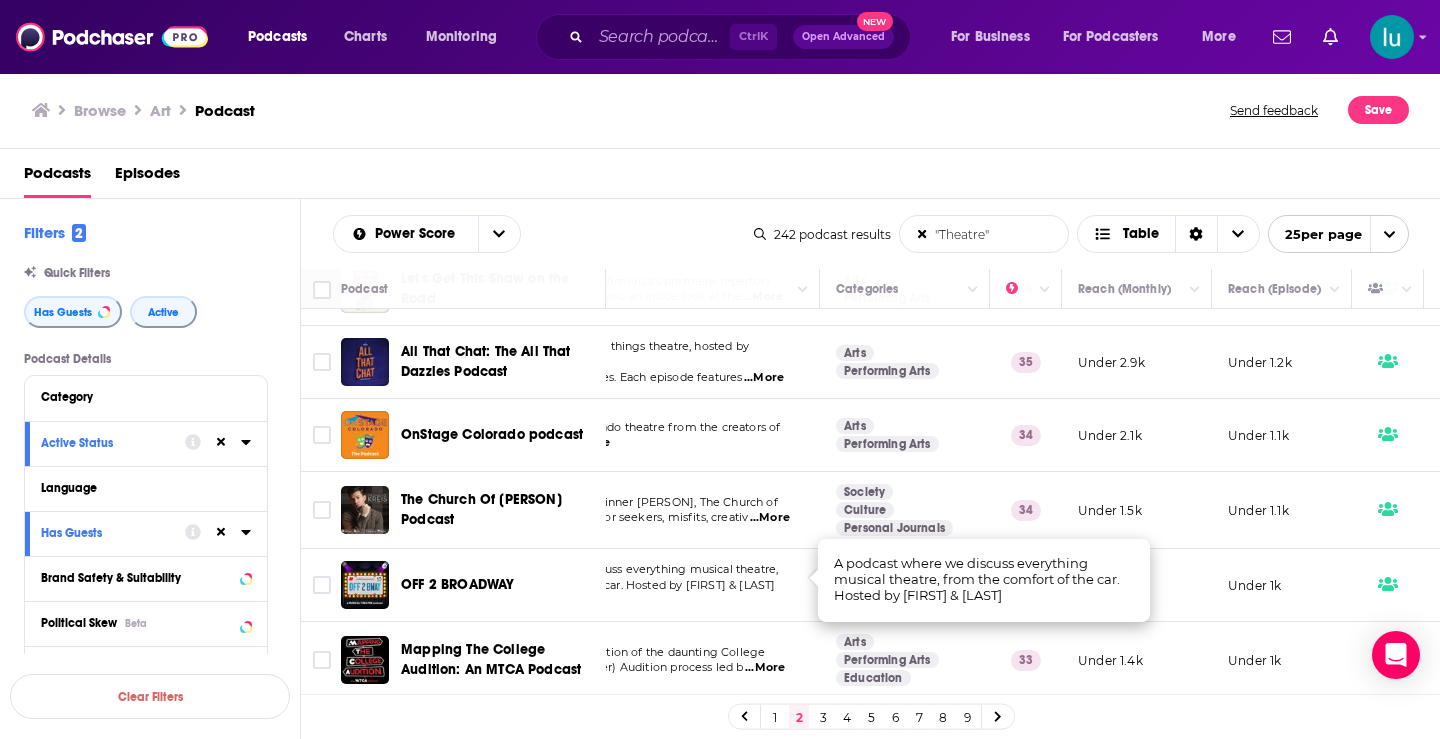 click on "...More" at bounding box center [765, 668] 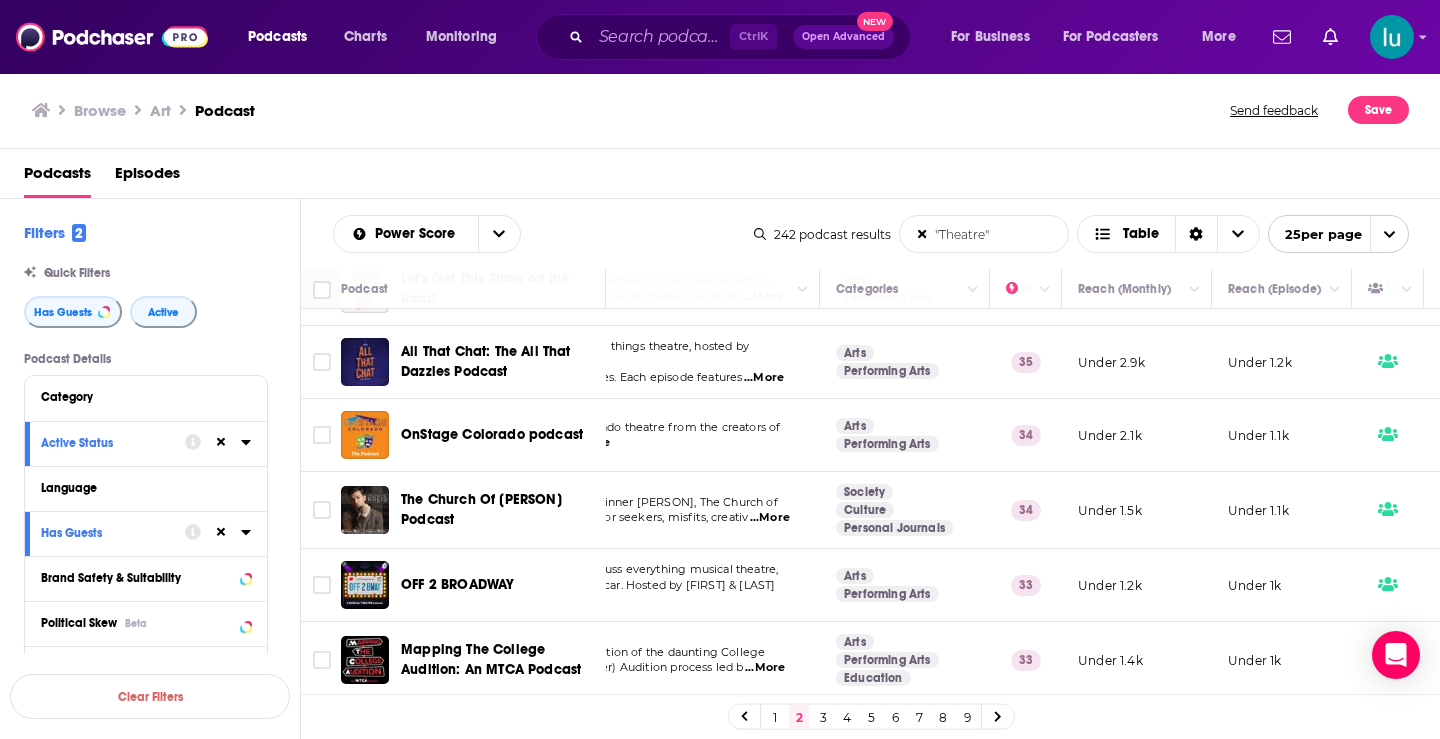 click 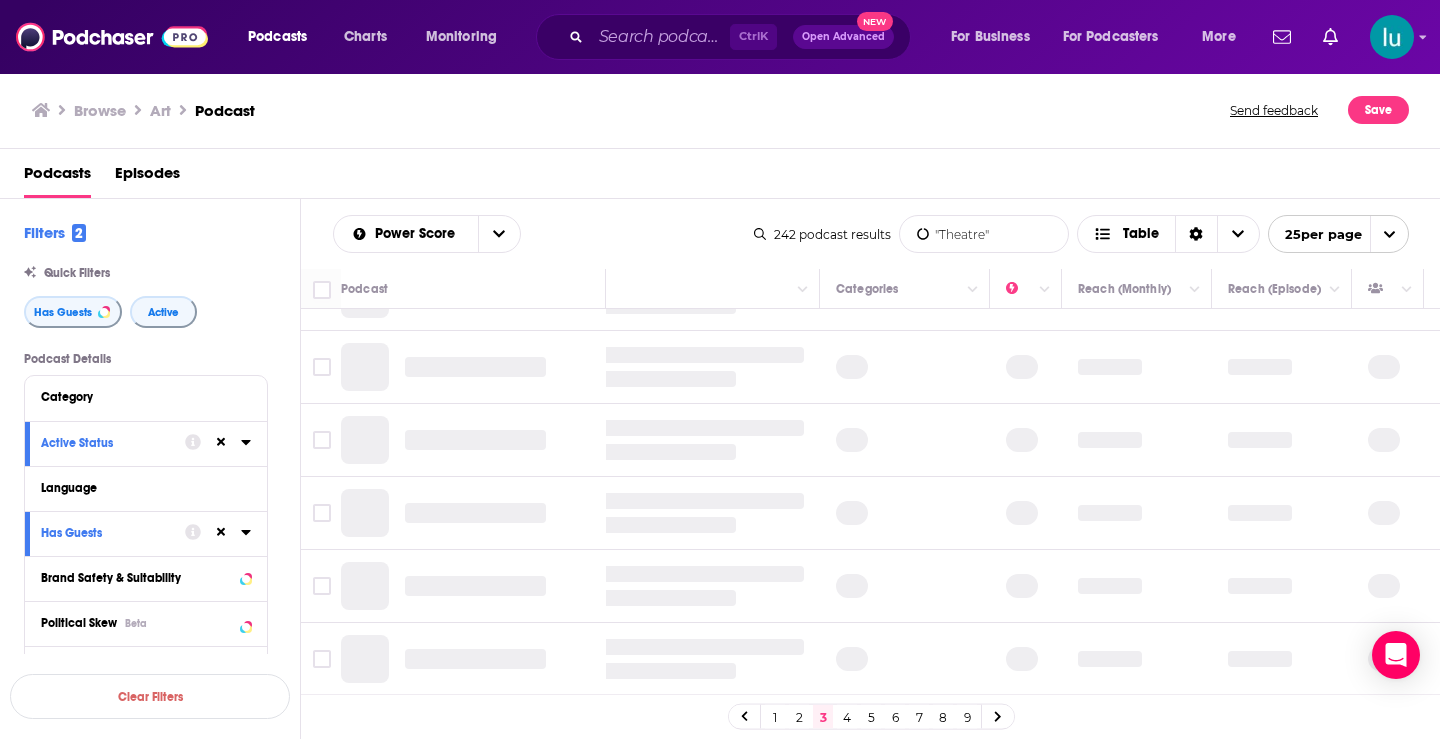 scroll, scrollTop: 0, scrollLeft: 156, axis: horizontal 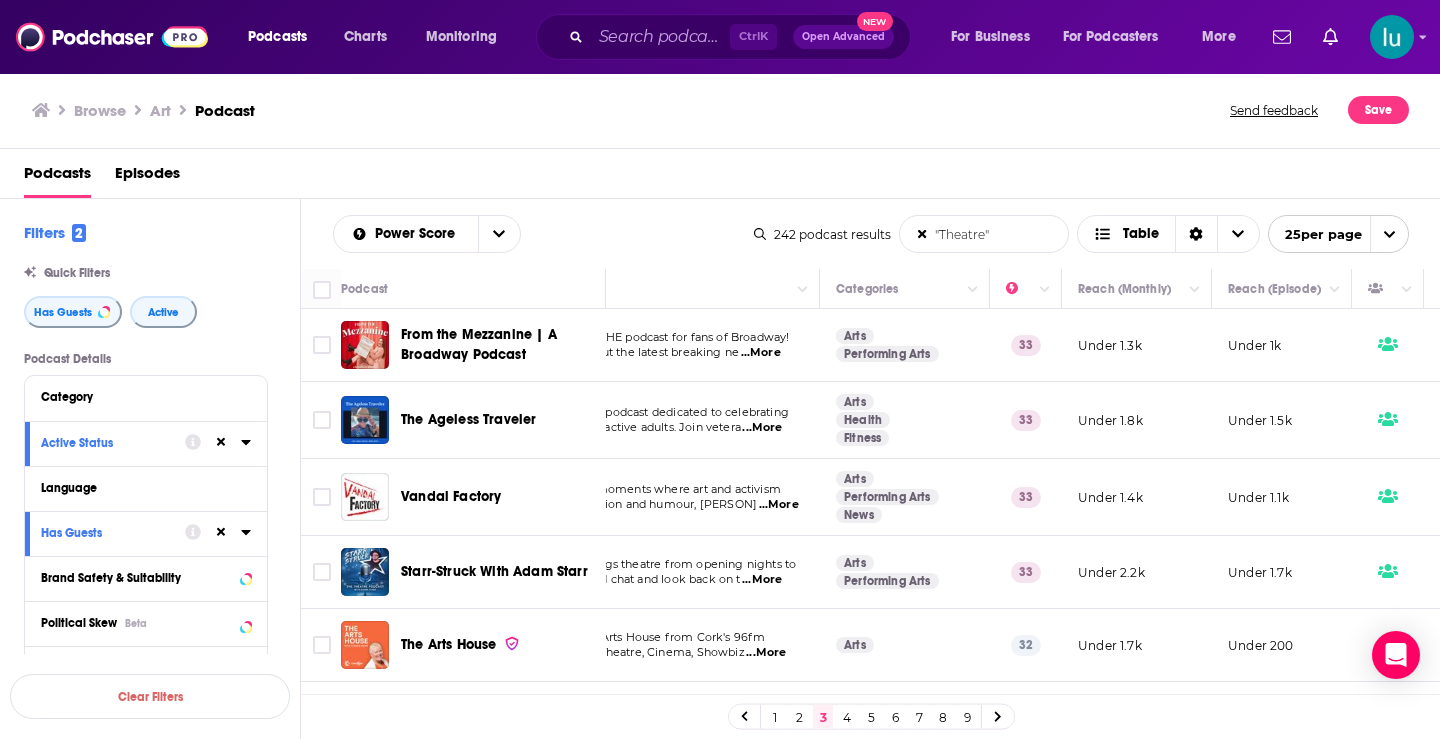click on "...More" at bounding box center (762, 428) 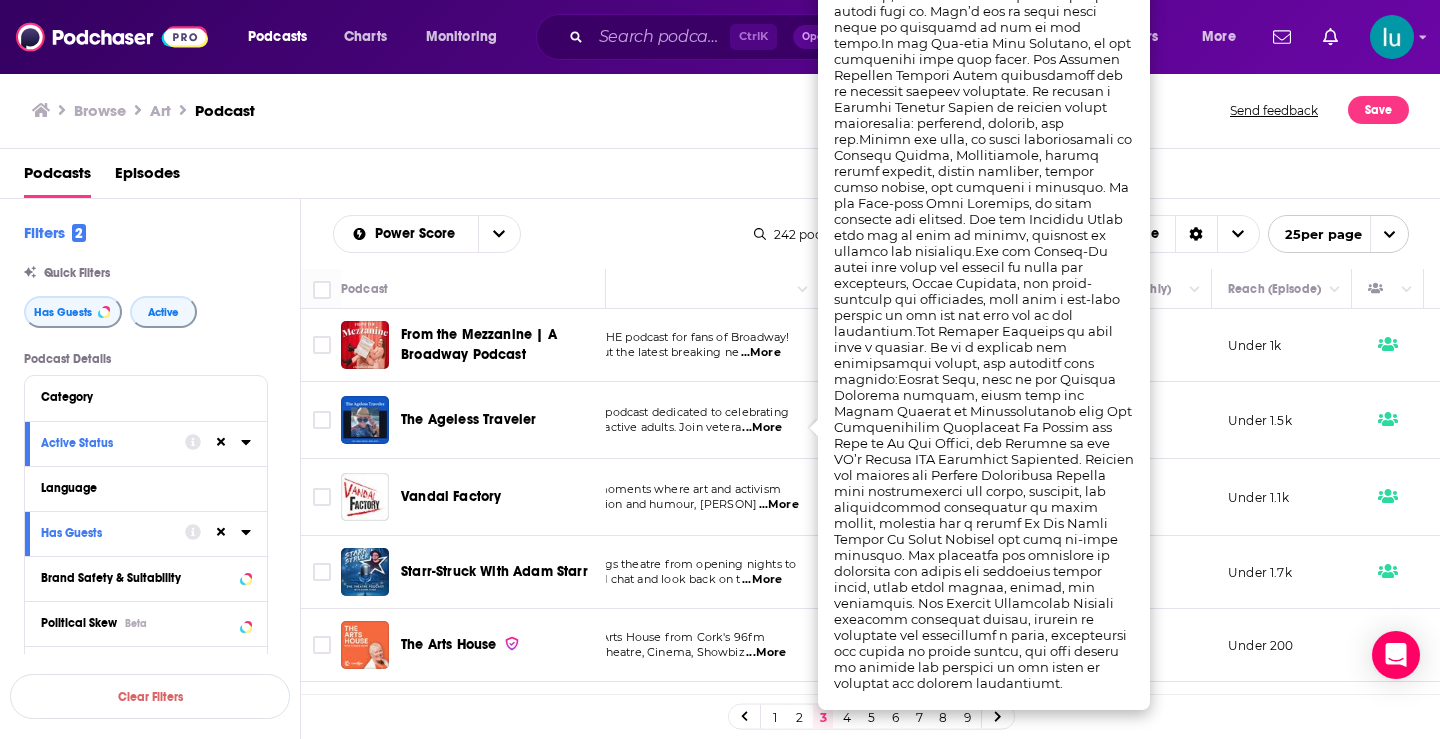 click on "...More" at bounding box center (779, 505) 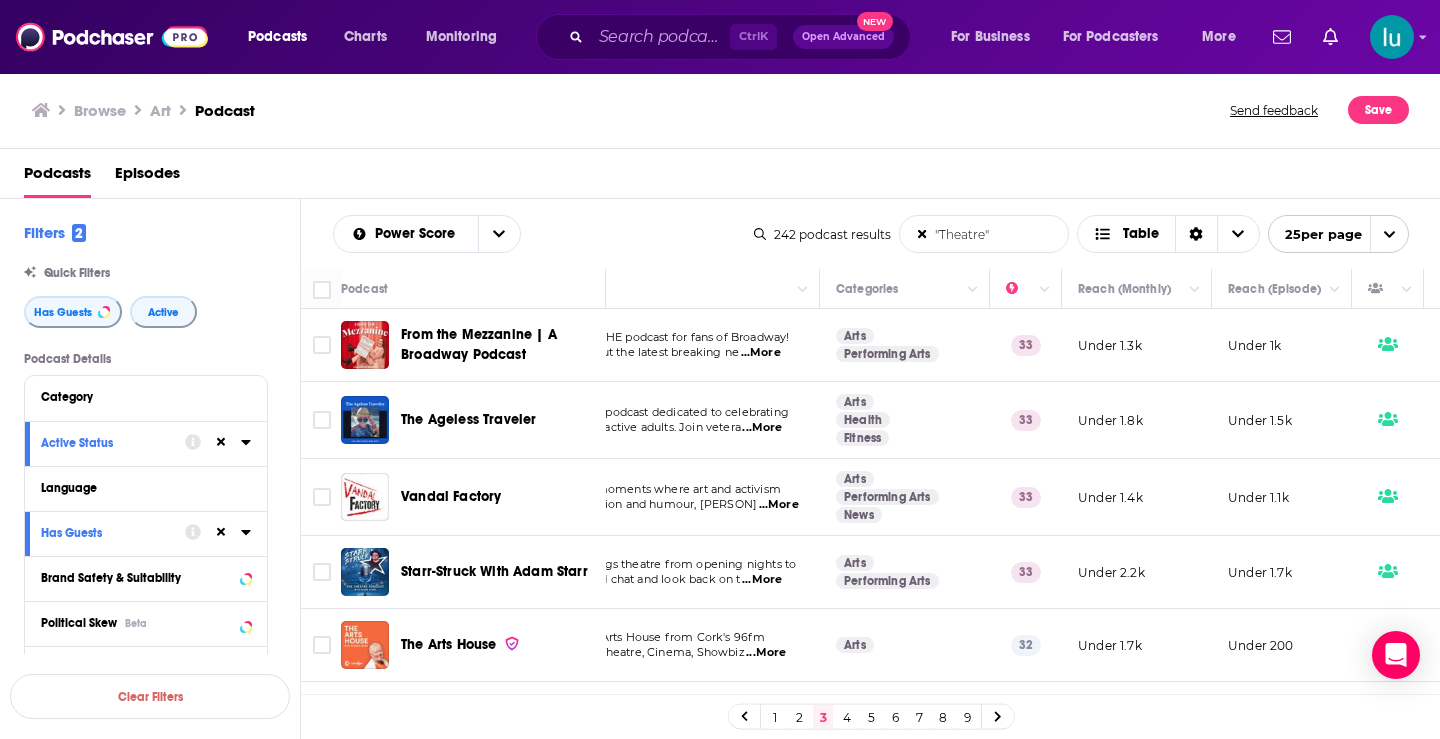click on "...More" at bounding box center [762, 580] 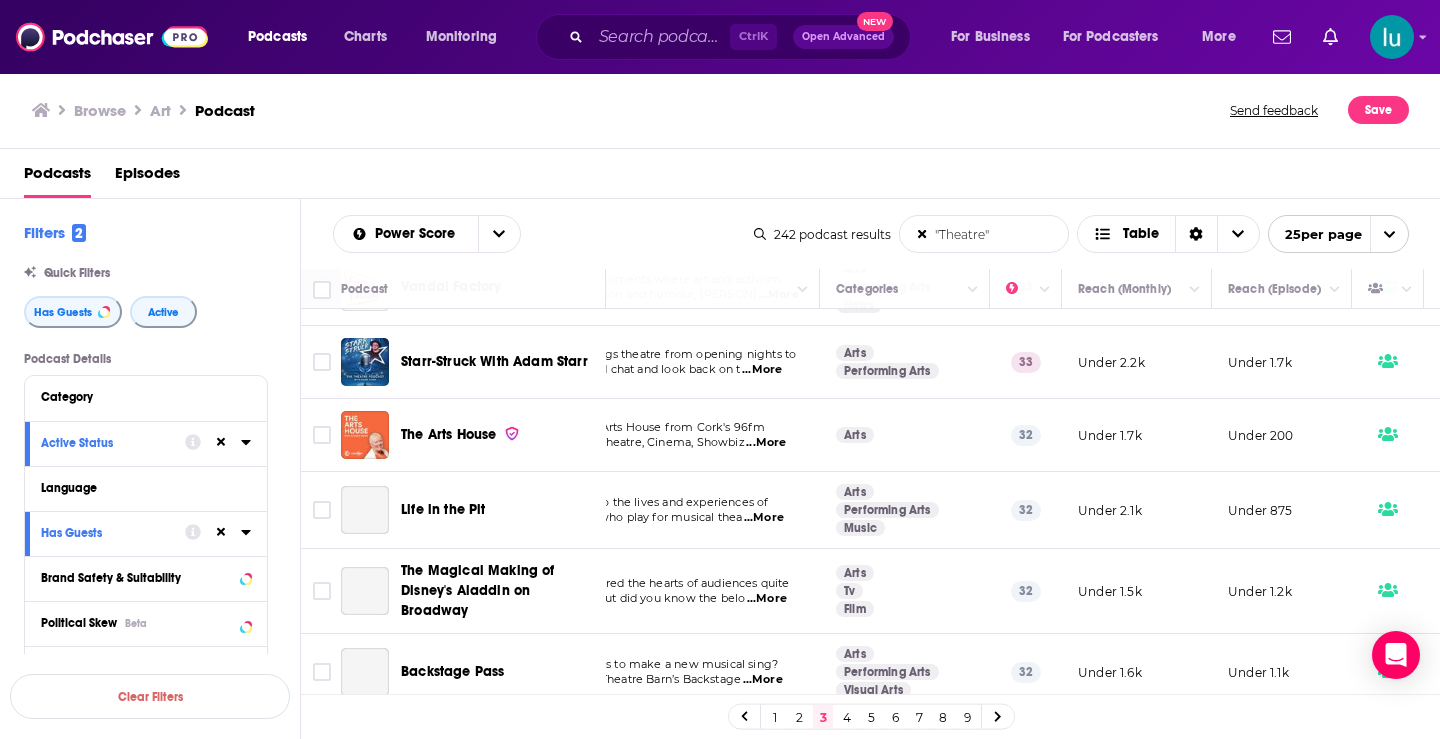 scroll, scrollTop: 241, scrollLeft: 156, axis: both 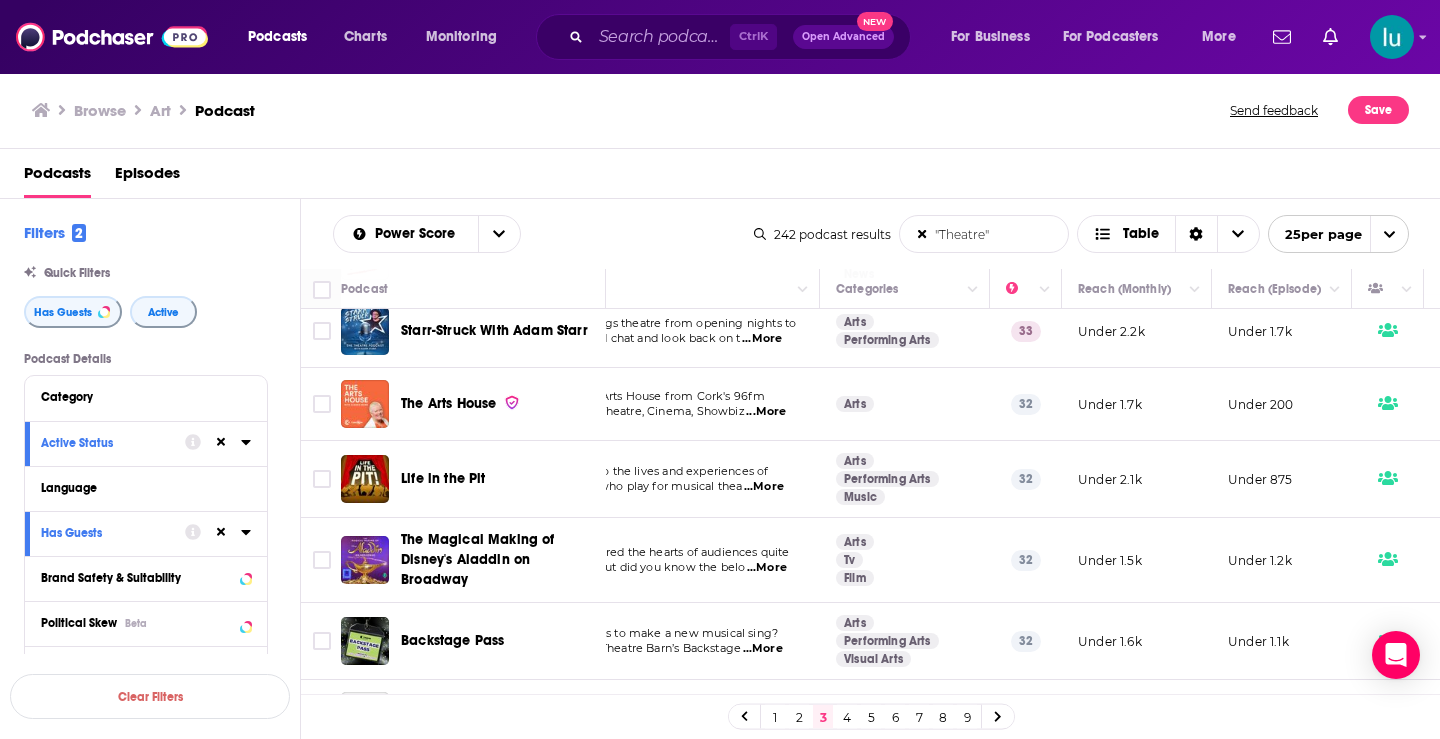 click on "...More" at bounding box center (763, 649) 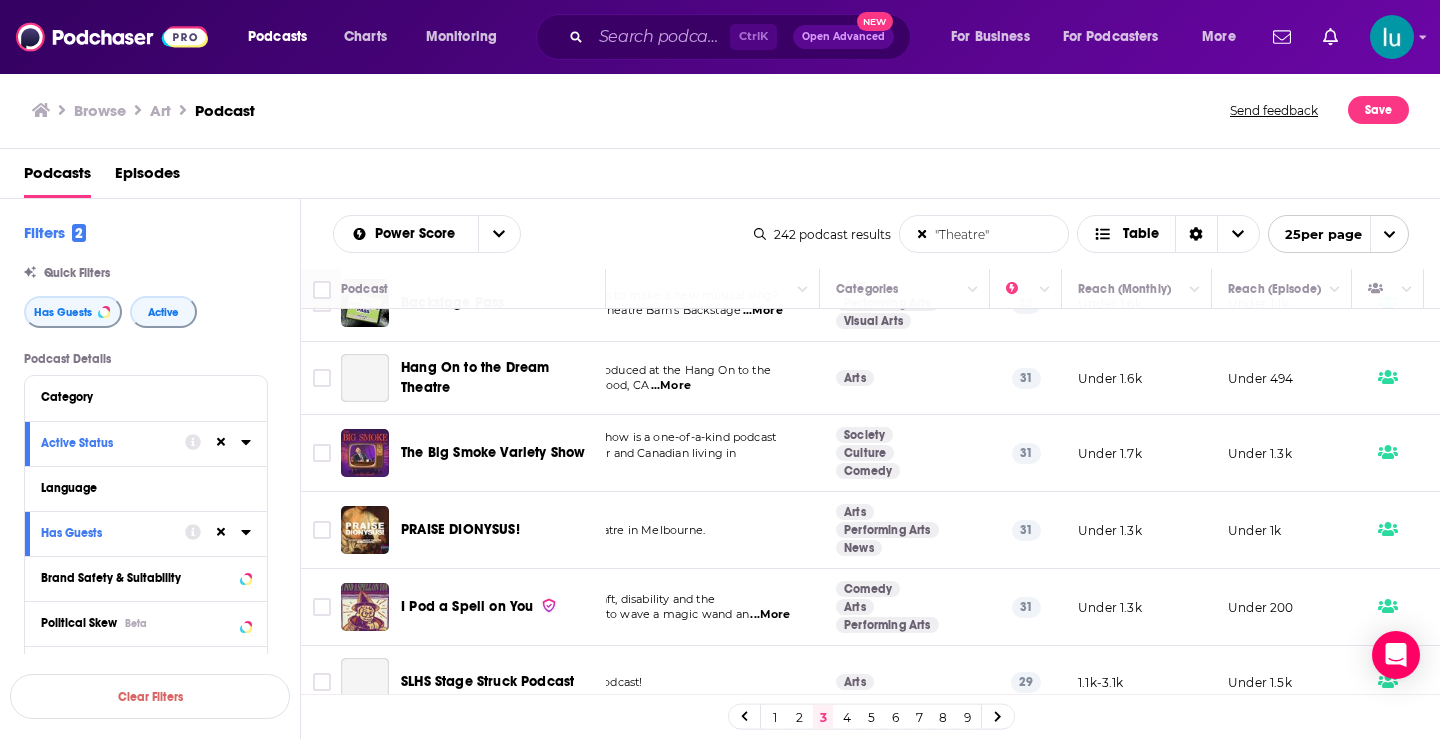scroll, scrollTop: 585, scrollLeft: 156, axis: both 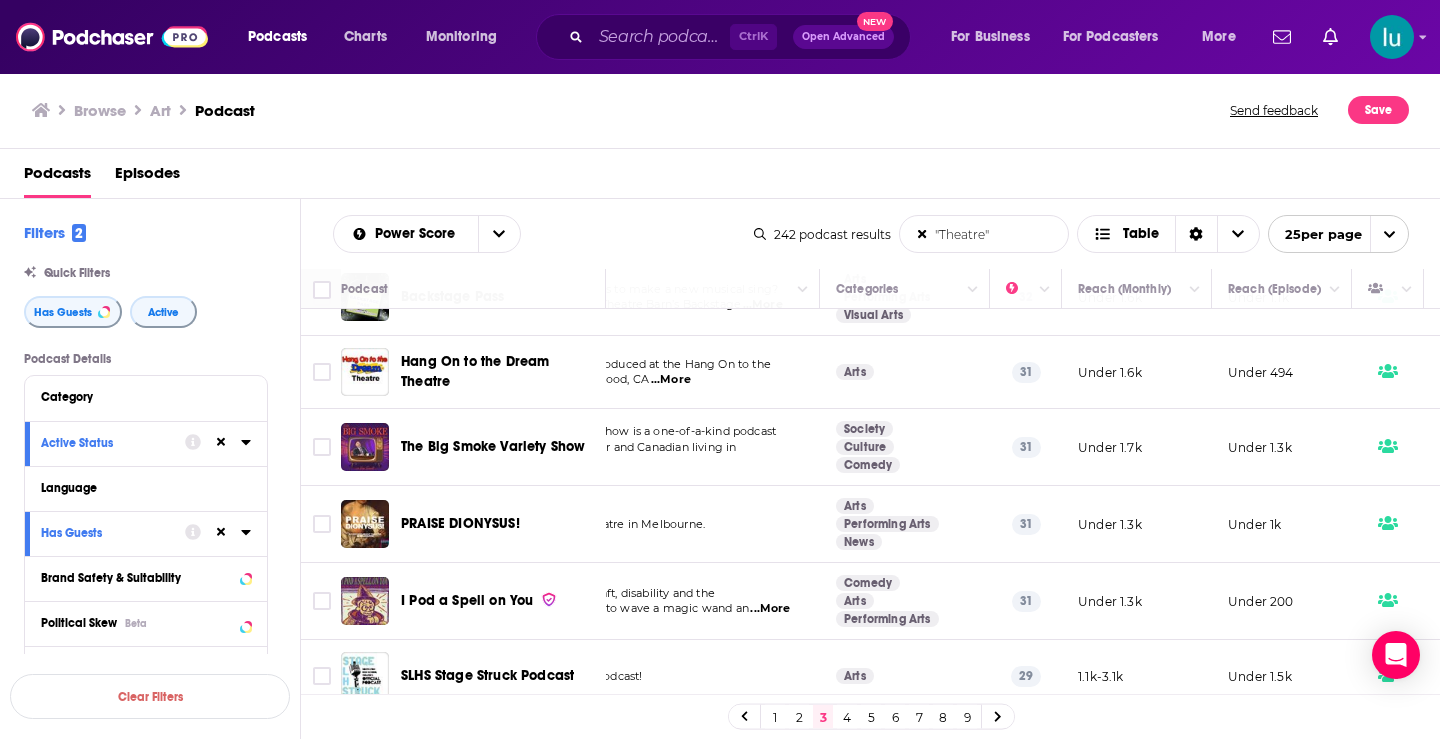 click on "...More" at bounding box center (671, 380) 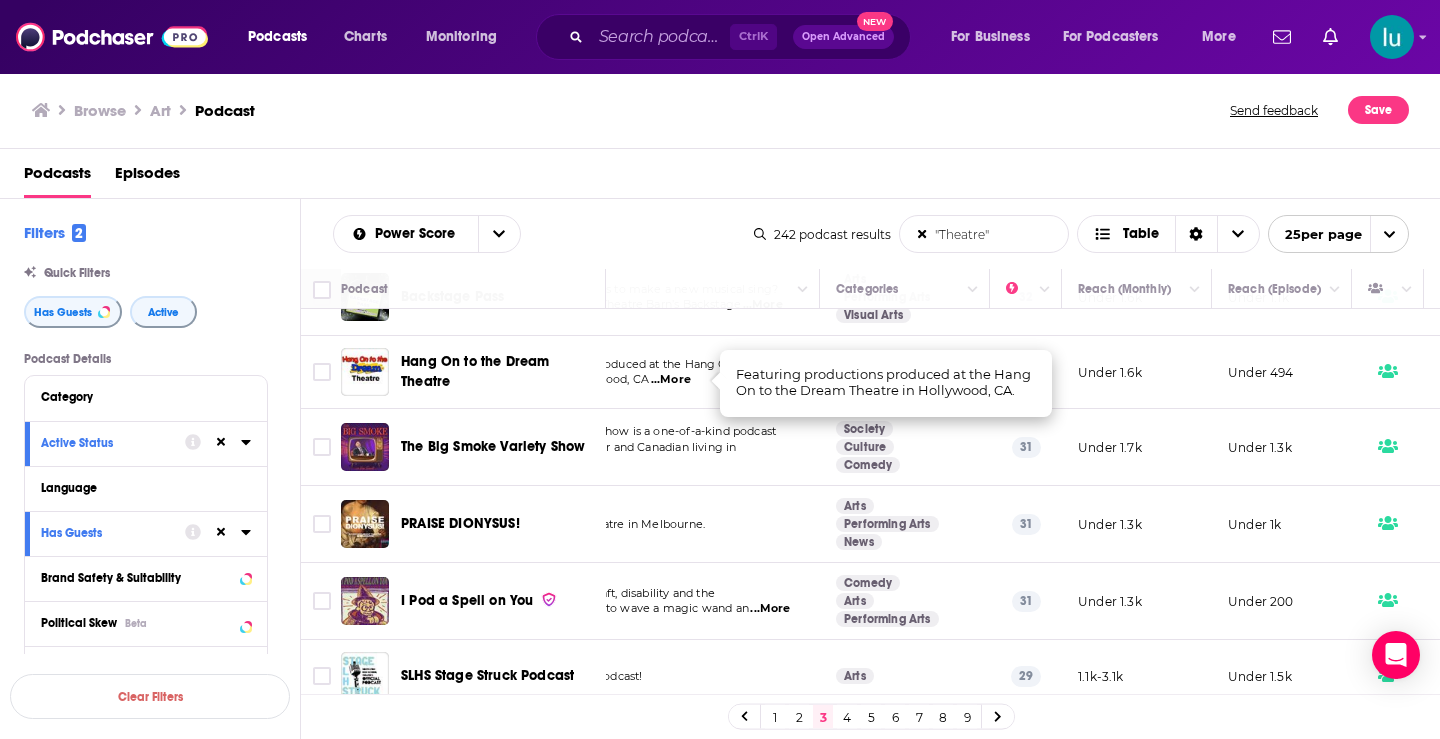 click on "...More" at bounding box center (555, 463) 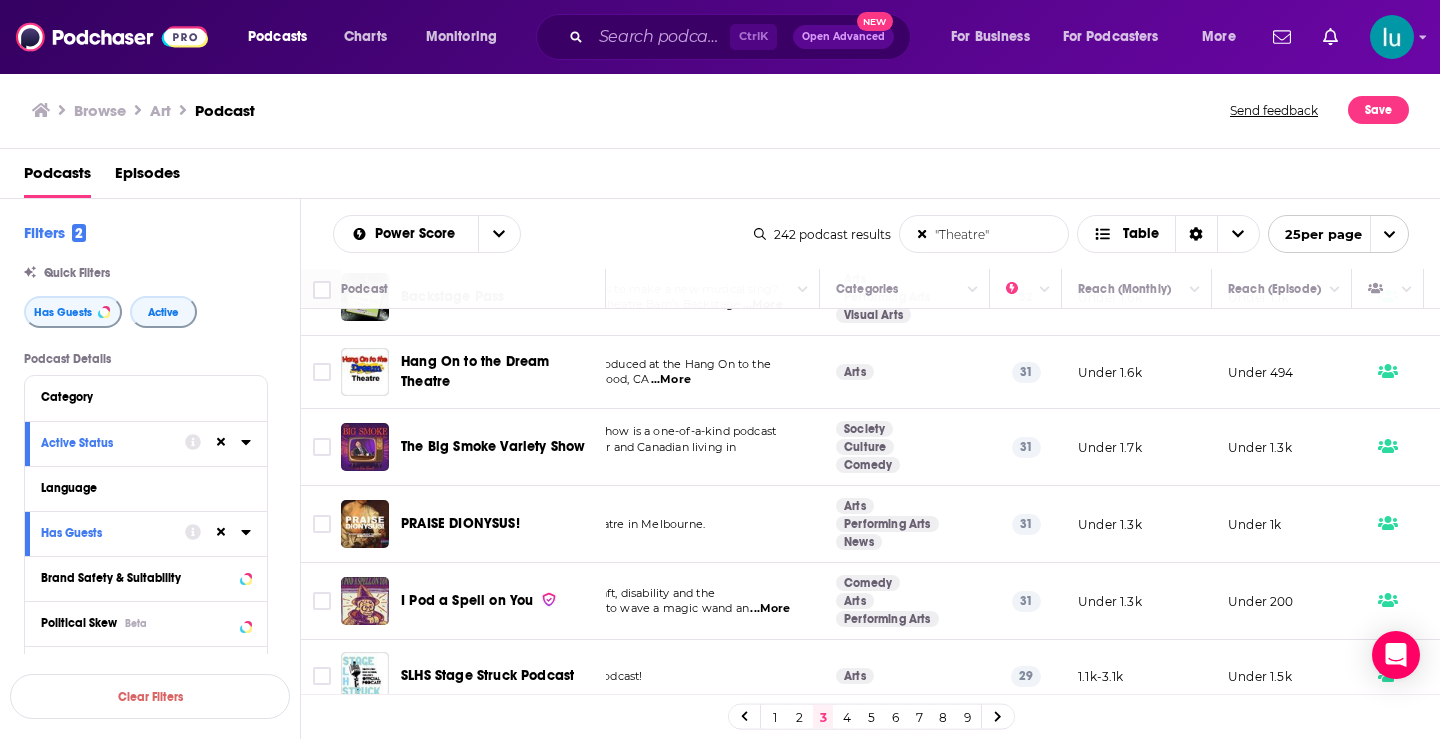 click on "...More" at bounding box center (770, 609) 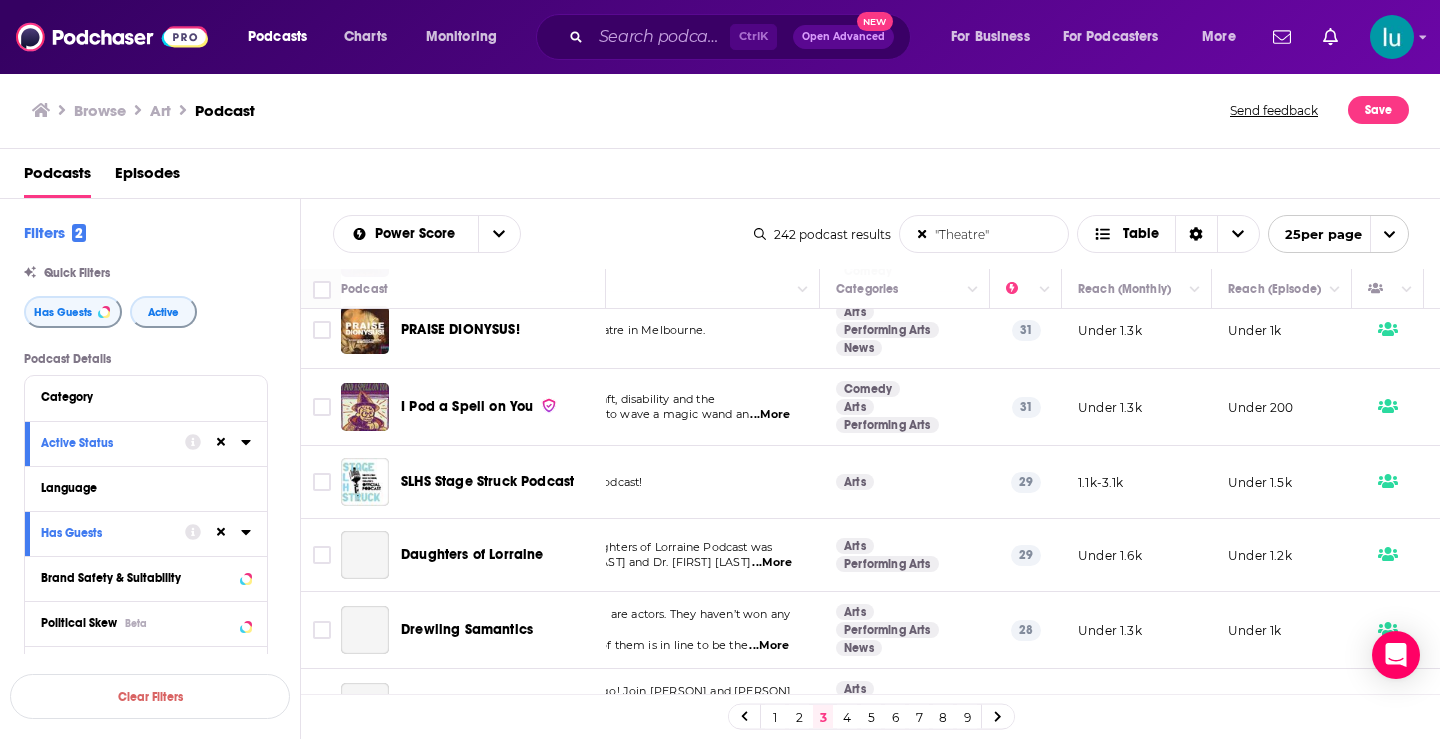 scroll, scrollTop: 826, scrollLeft: 156, axis: both 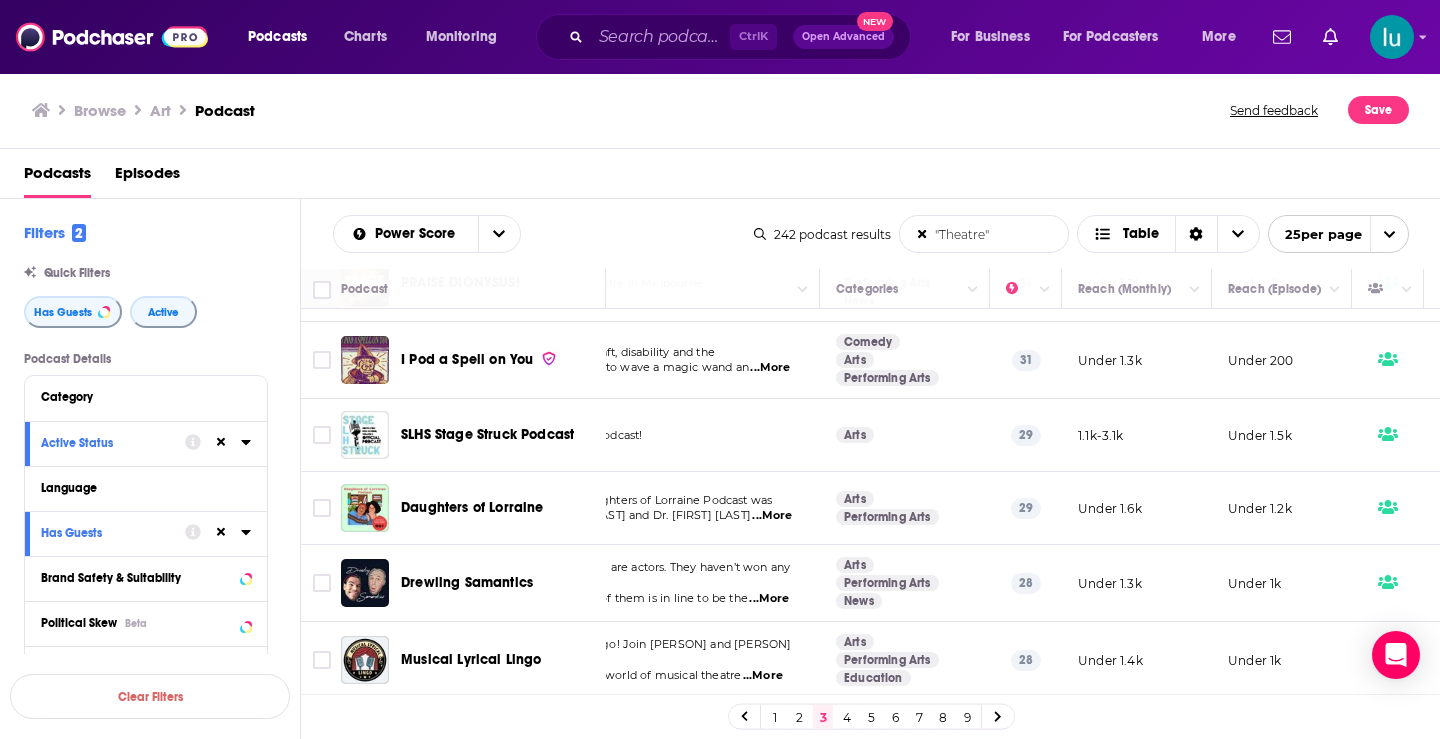 click on "...More" at bounding box center [769, 599] 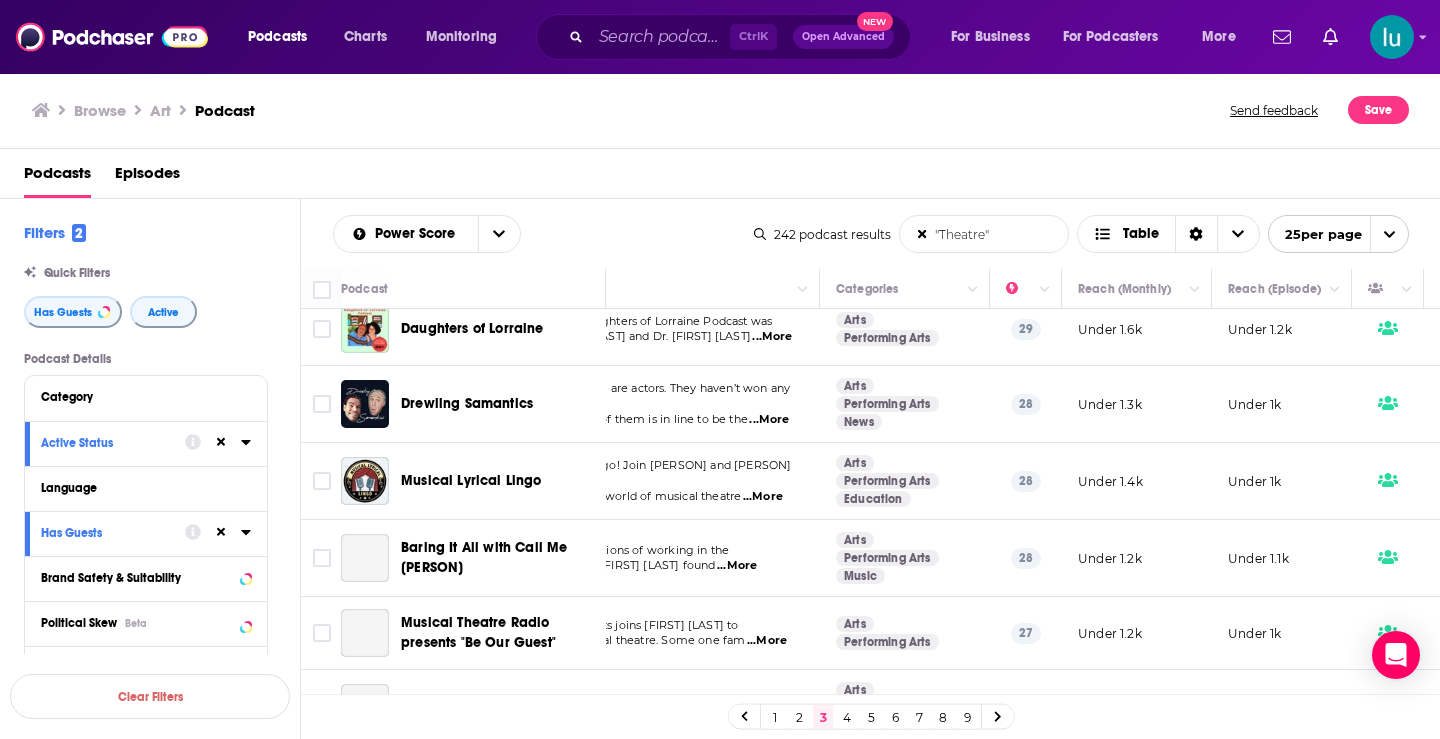 scroll, scrollTop: 1118, scrollLeft: 156, axis: both 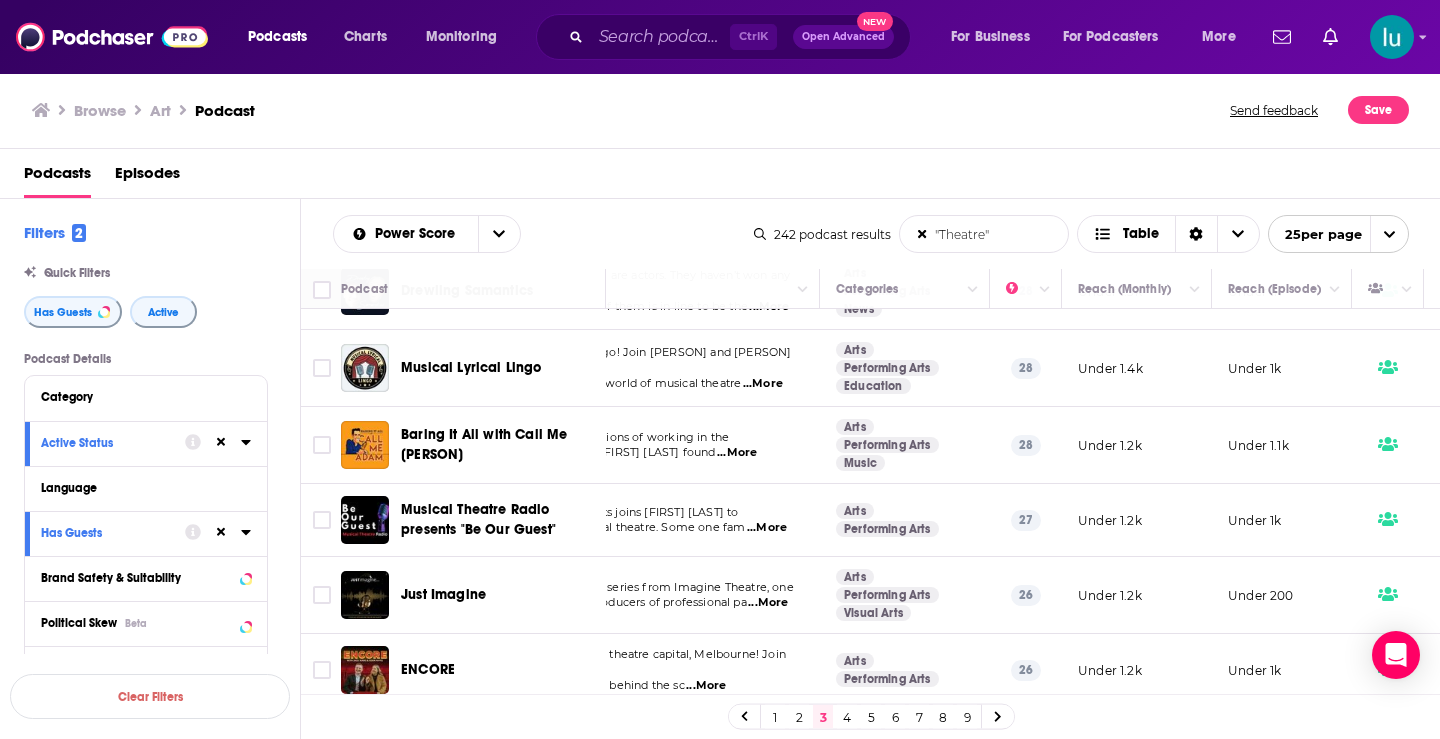 click on "...More" at bounding box center (737, 453) 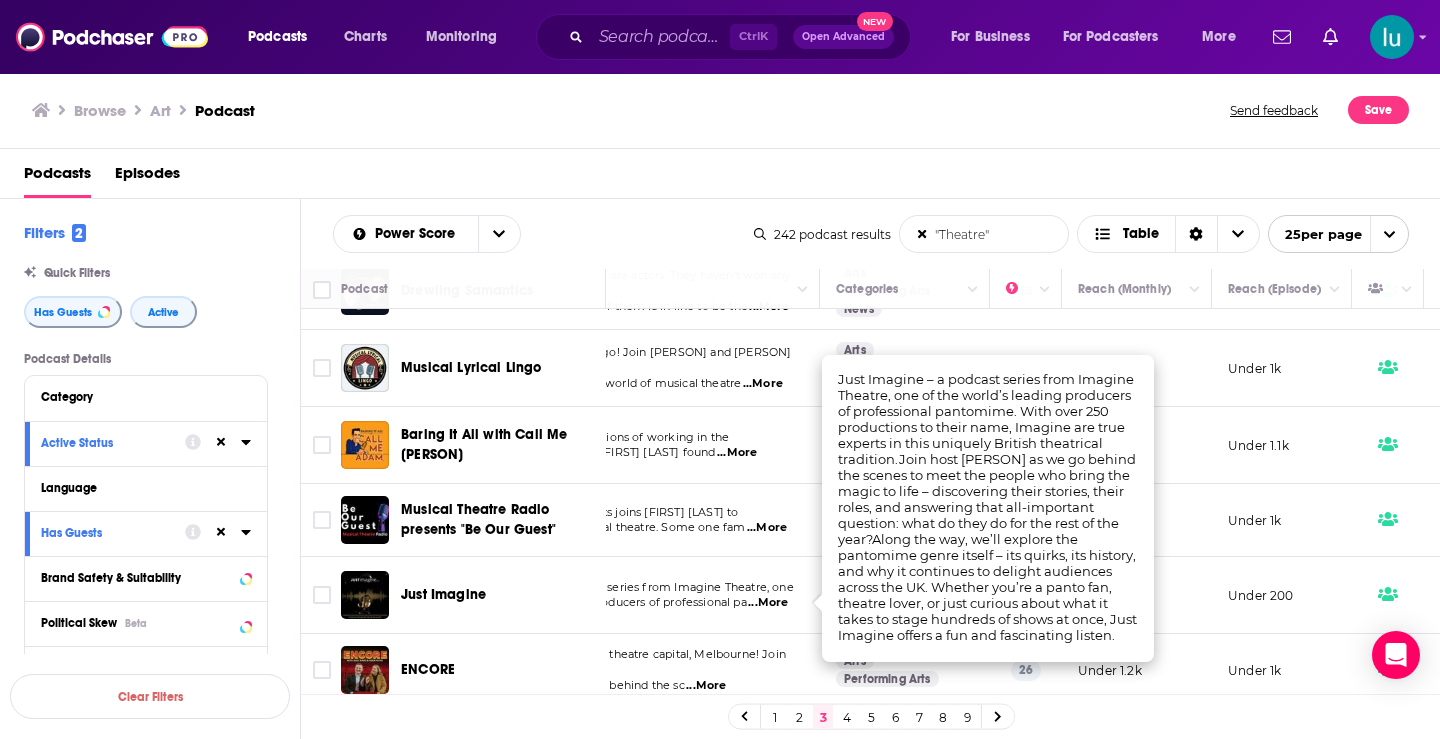 click on "...More" at bounding box center [706, 686] 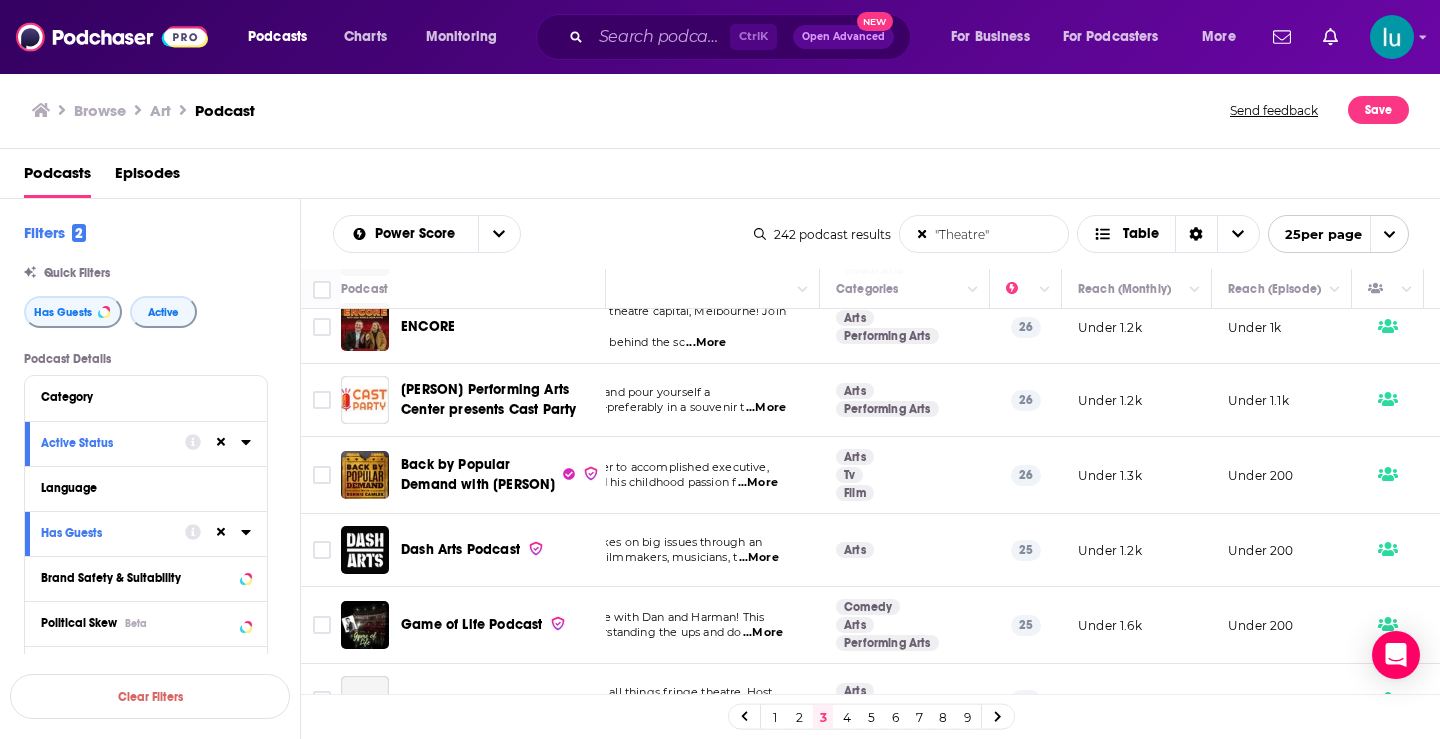 scroll, scrollTop: 1523, scrollLeft: 156, axis: both 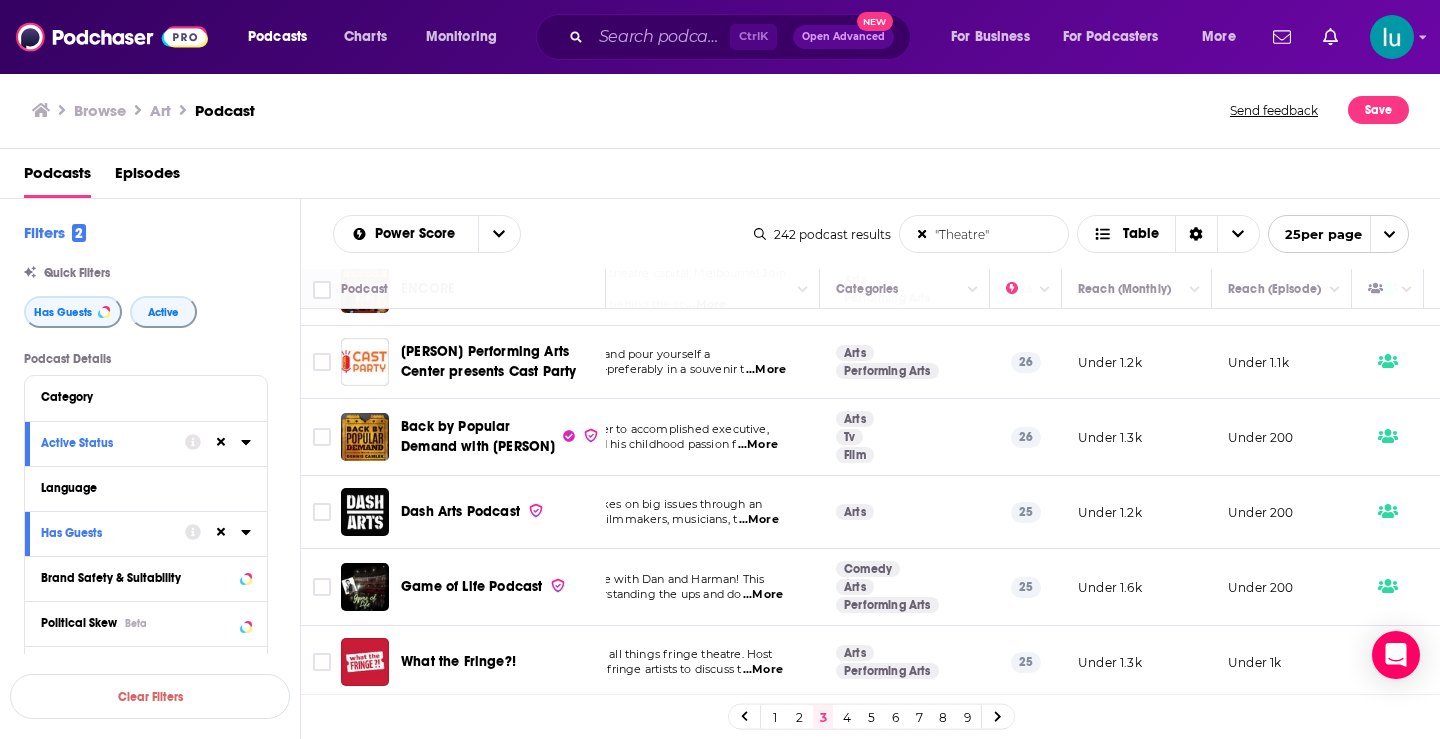 click on "...More" at bounding box center [763, 670] 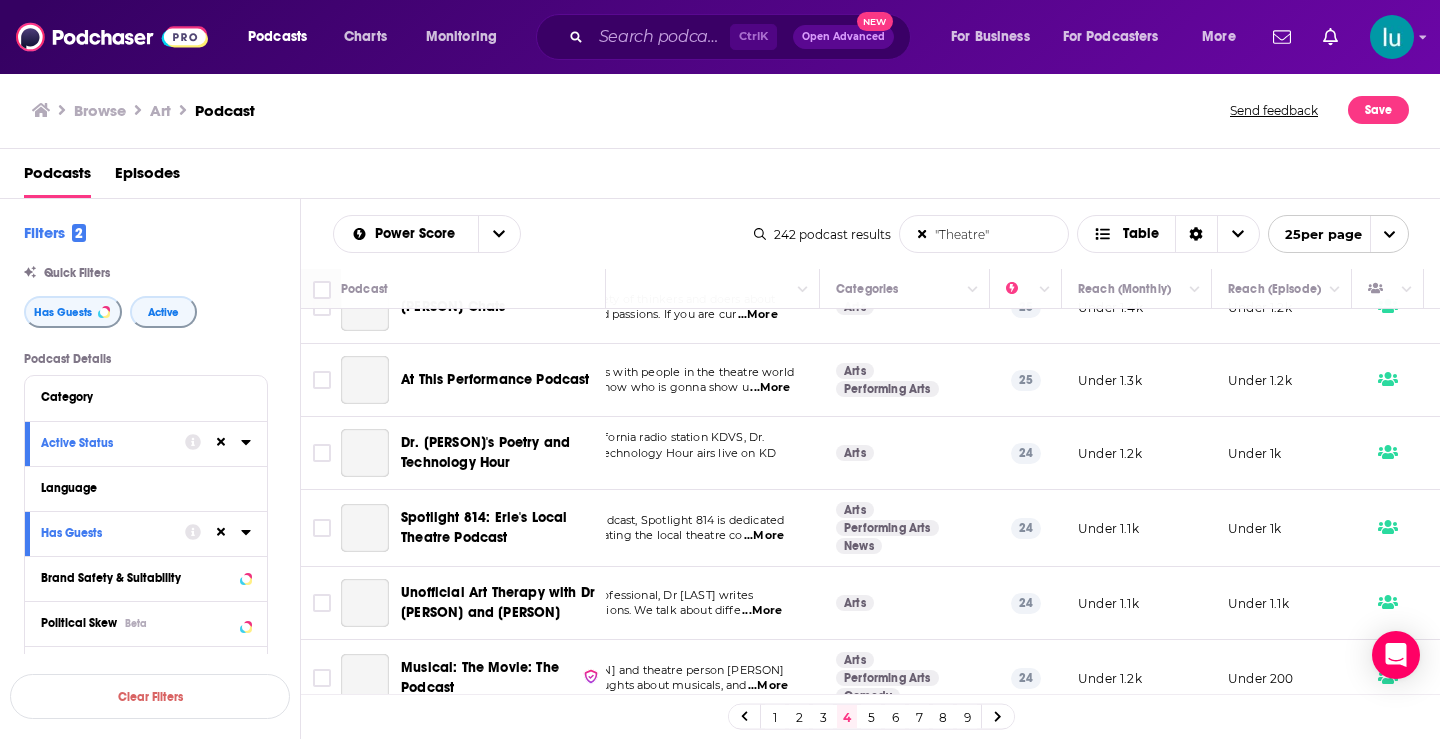 scroll, scrollTop: 0, scrollLeft: 156, axis: horizontal 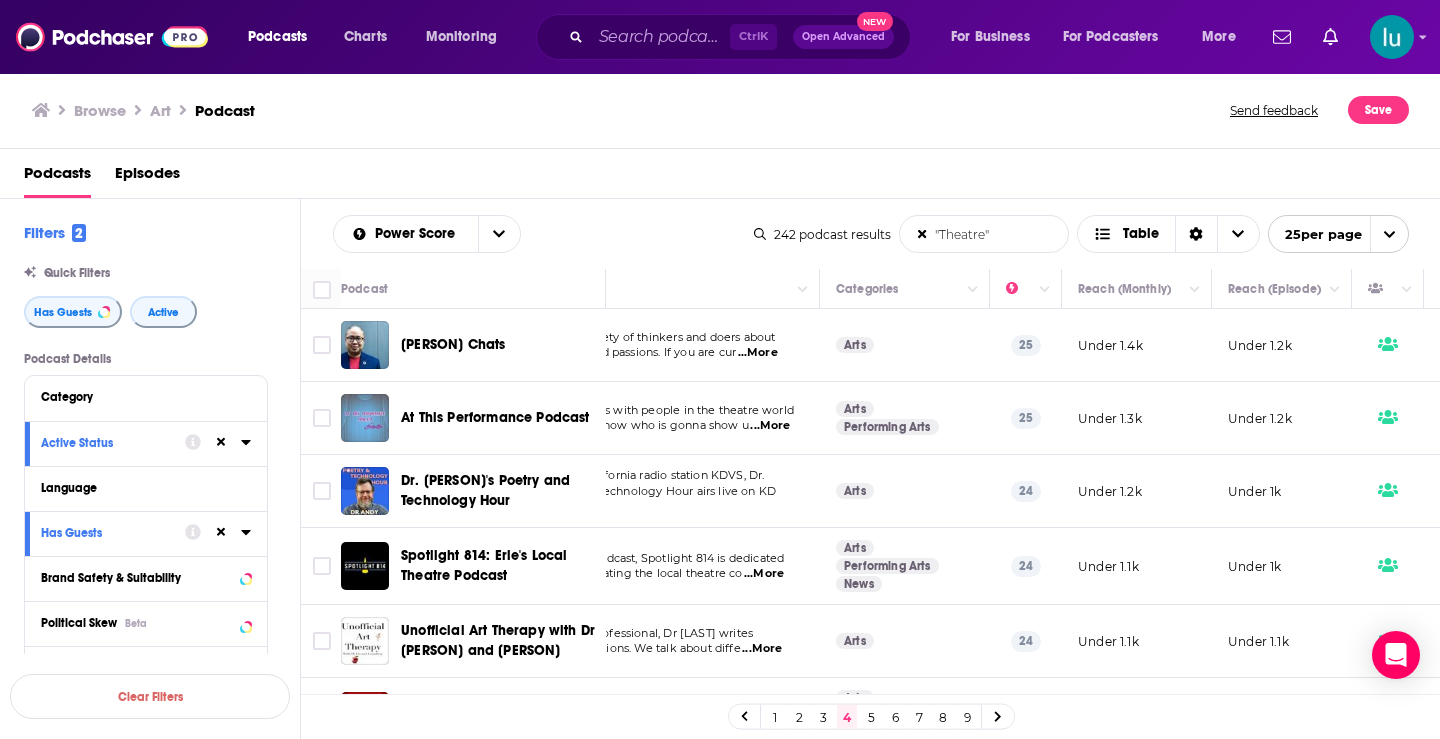 click on "...More" at bounding box center (758, 353) 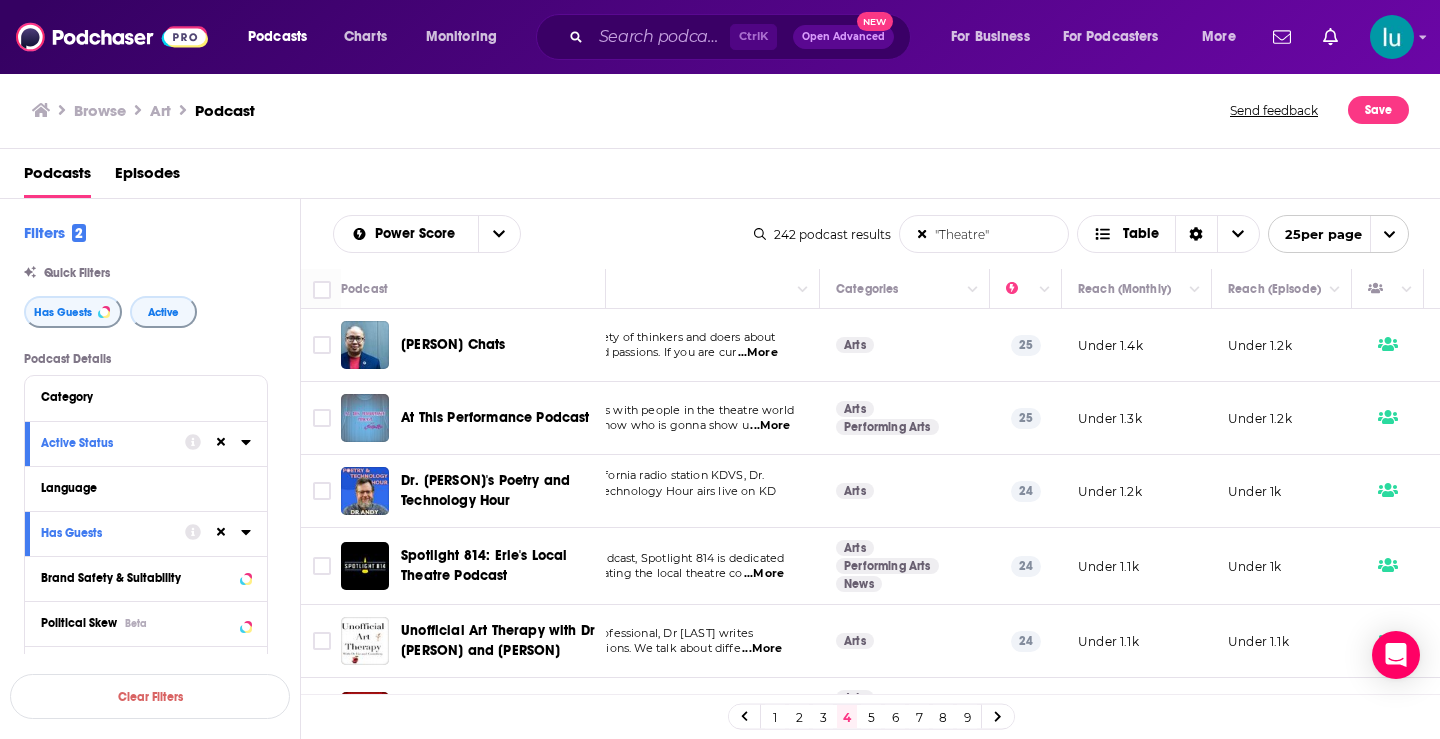 click on "...More" at bounding box center [770, 426] 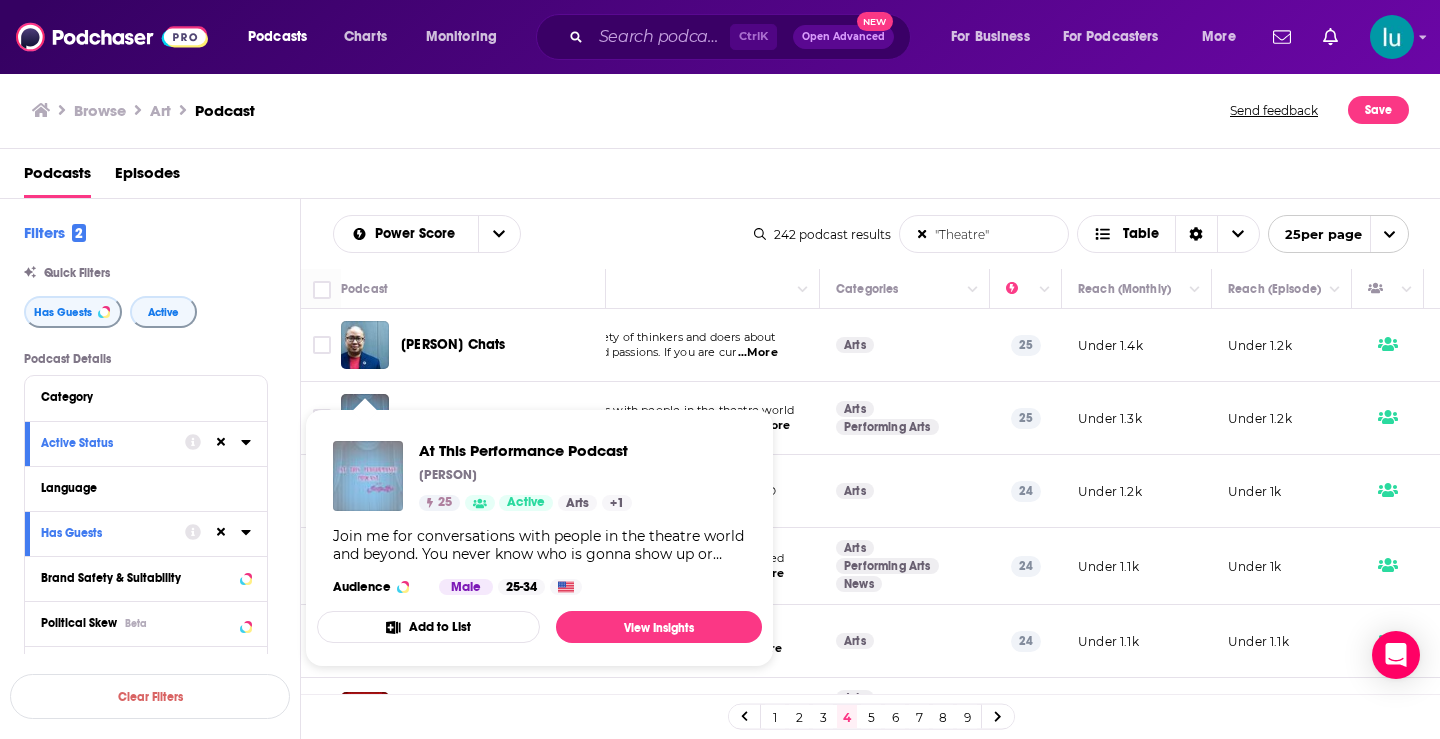 drag, startPoint x: 346, startPoint y: 413, endPoint x: 369, endPoint y: 462, distance: 54.129475 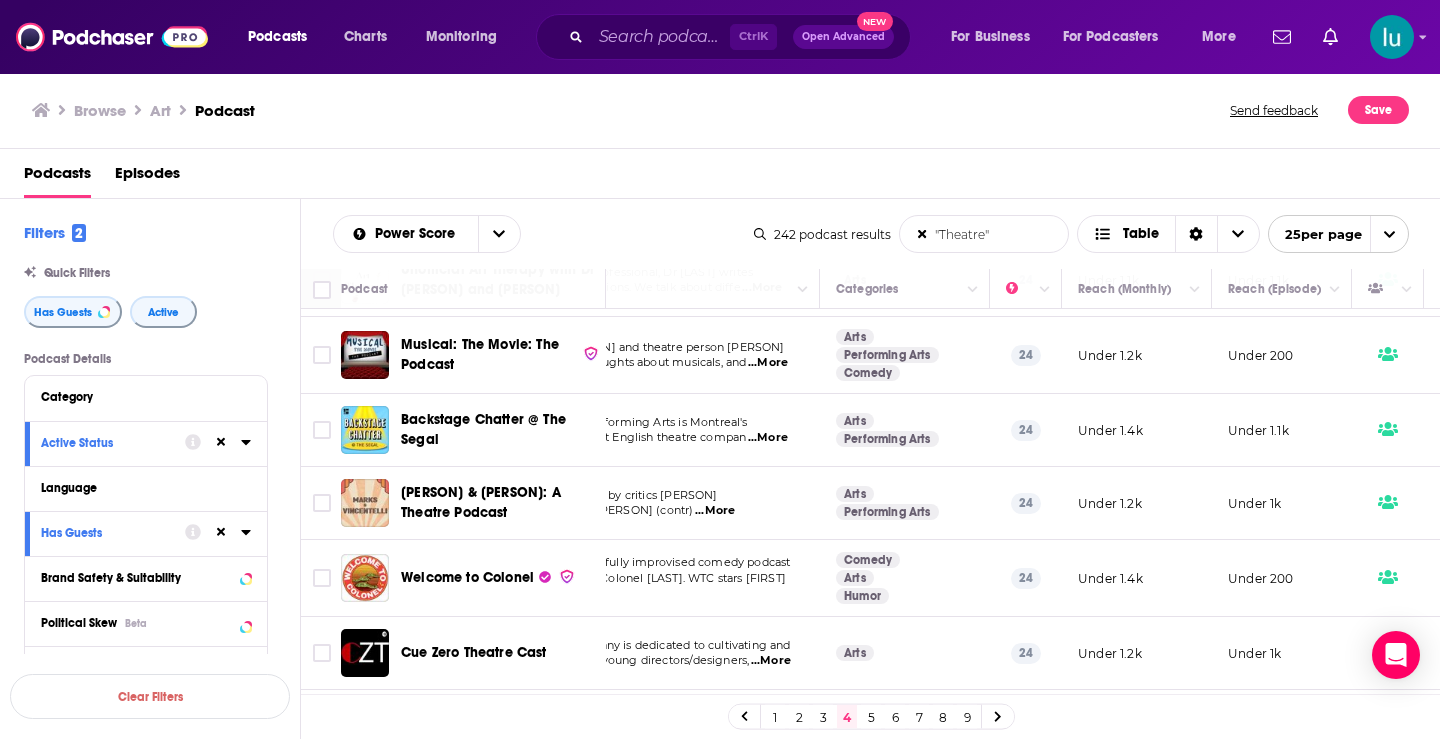 scroll, scrollTop: 437, scrollLeft: 156, axis: both 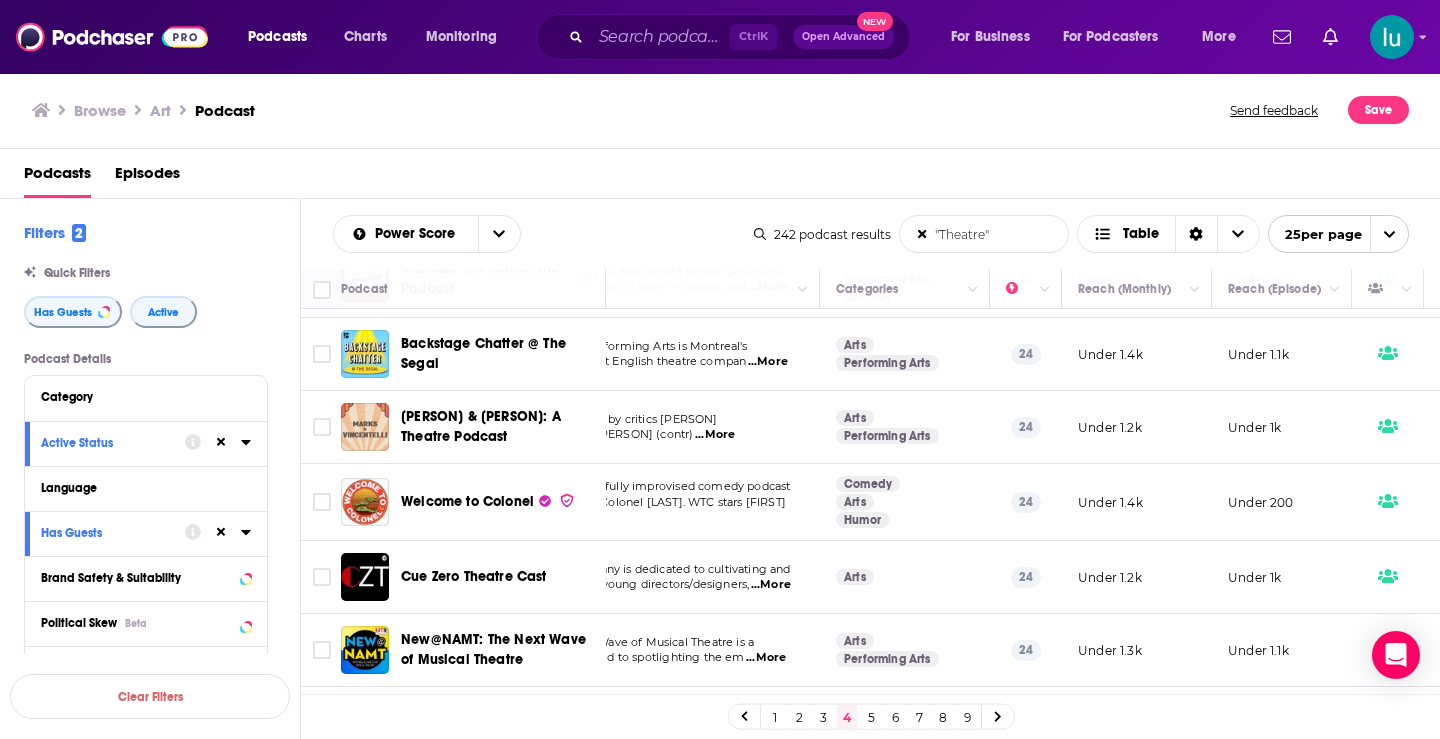 click on "...More" at bounding box center (715, 435) 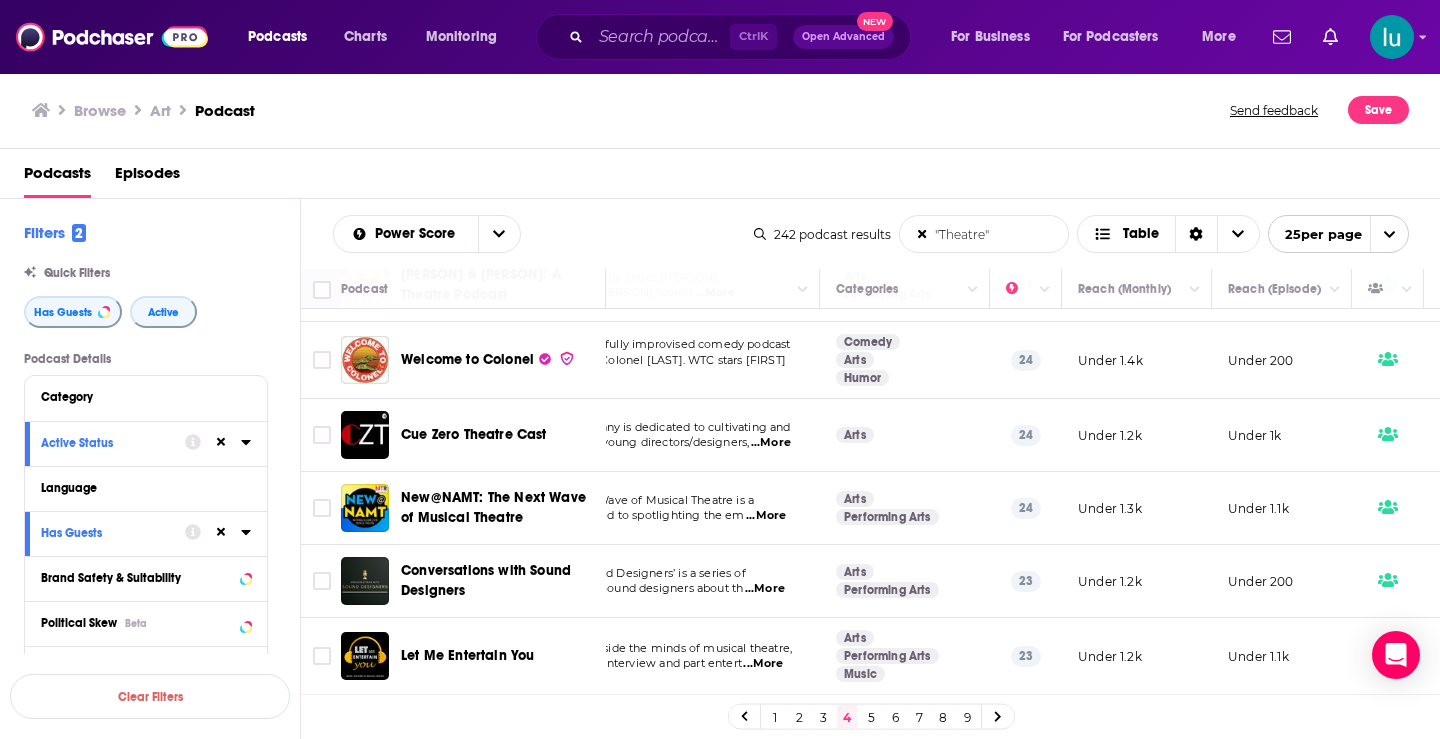 scroll, scrollTop: 696, scrollLeft: 156, axis: both 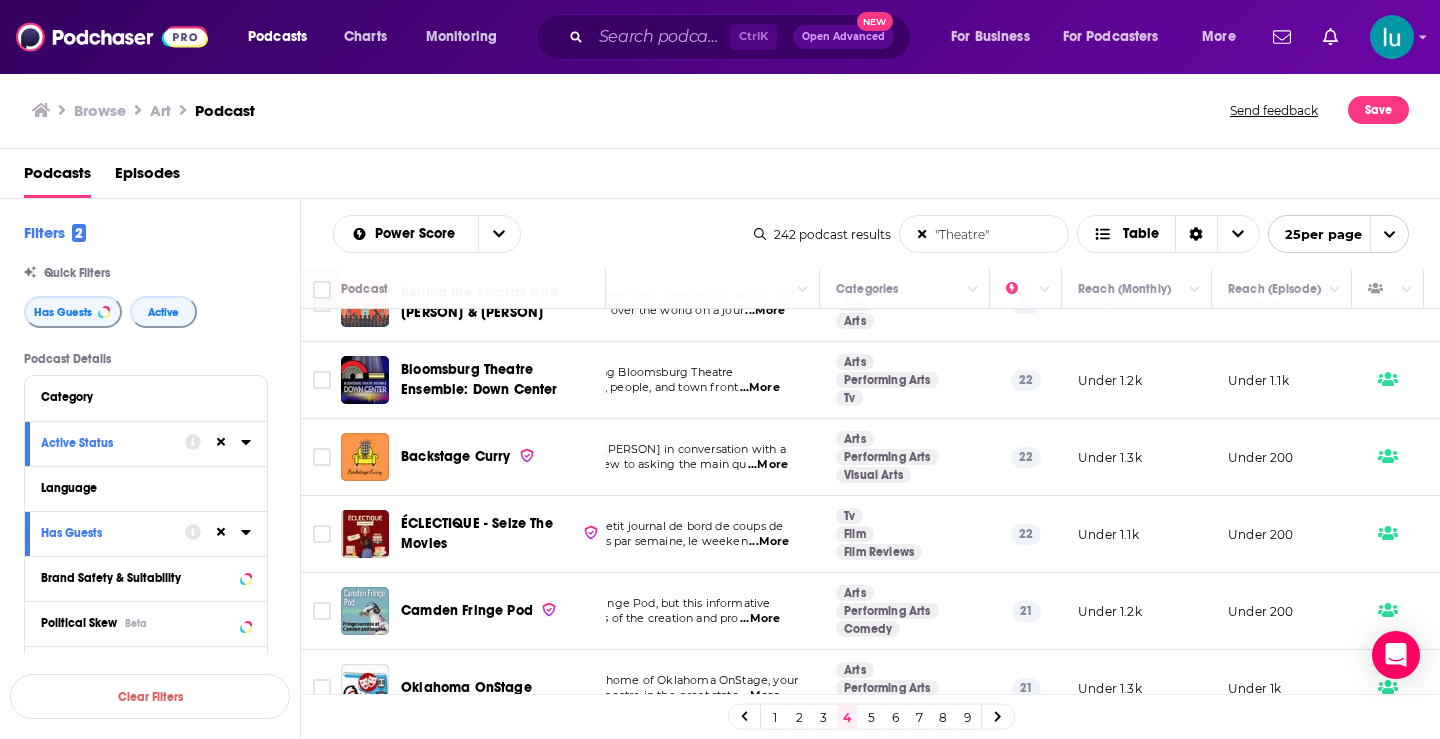 click on "...More" at bounding box center (768, 465) 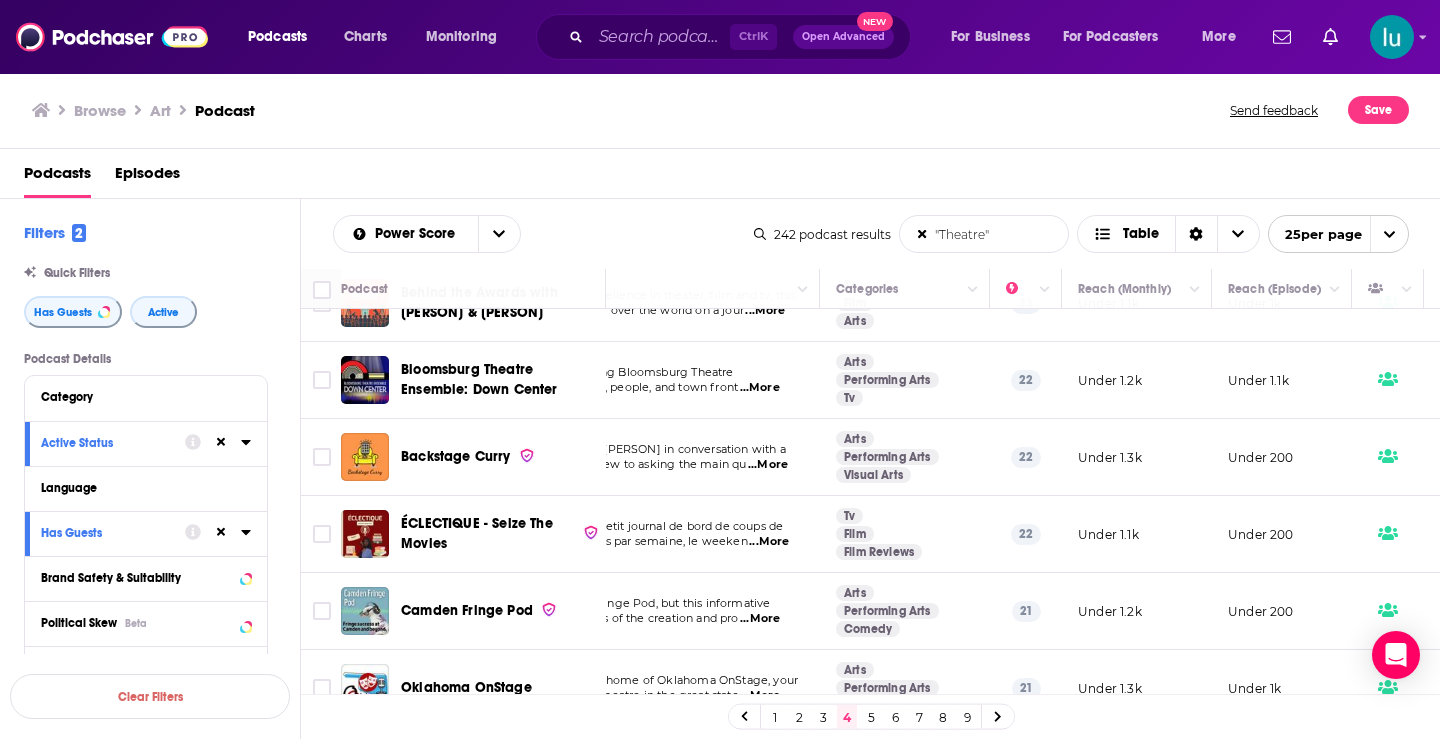click on "...More" at bounding box center [760, 619] 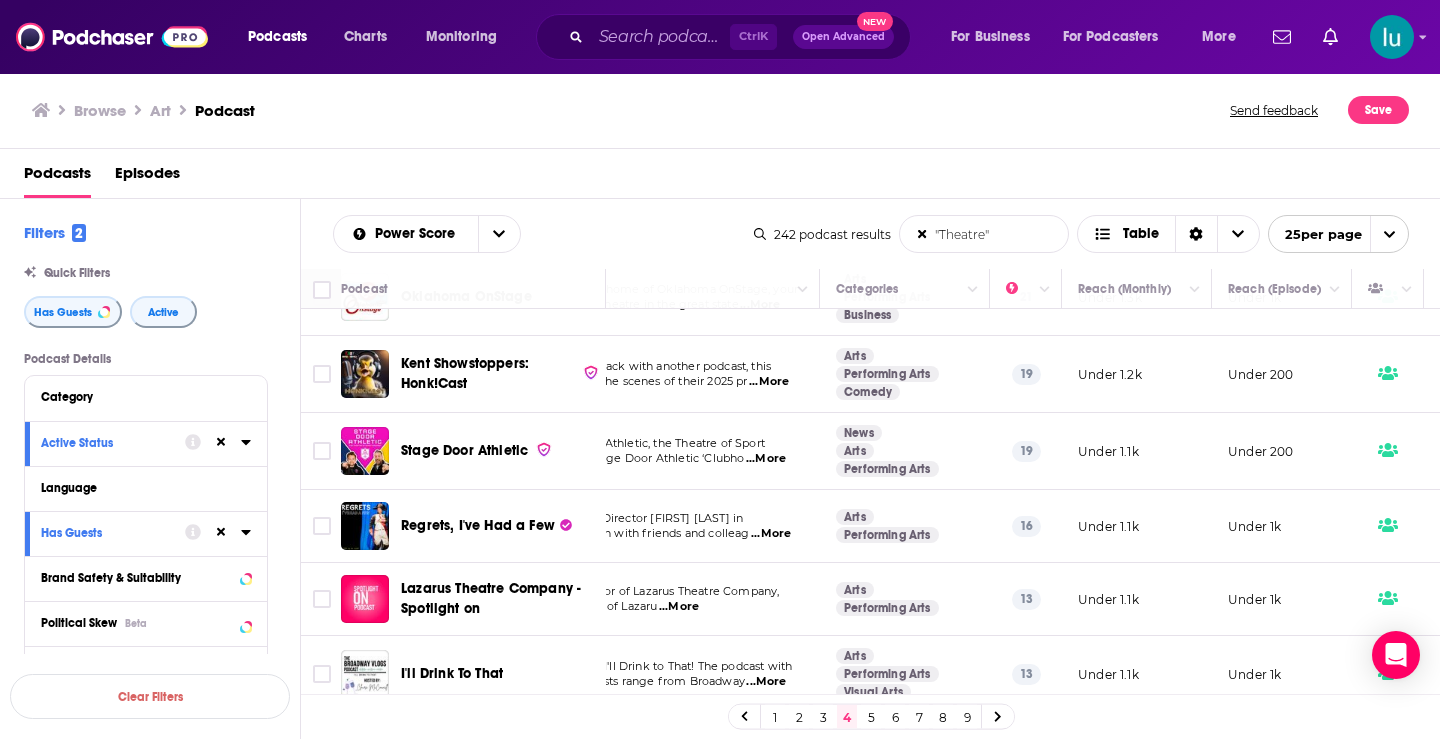 scroll, scrollTop: 1503, scrollLeft: 156, axis: both 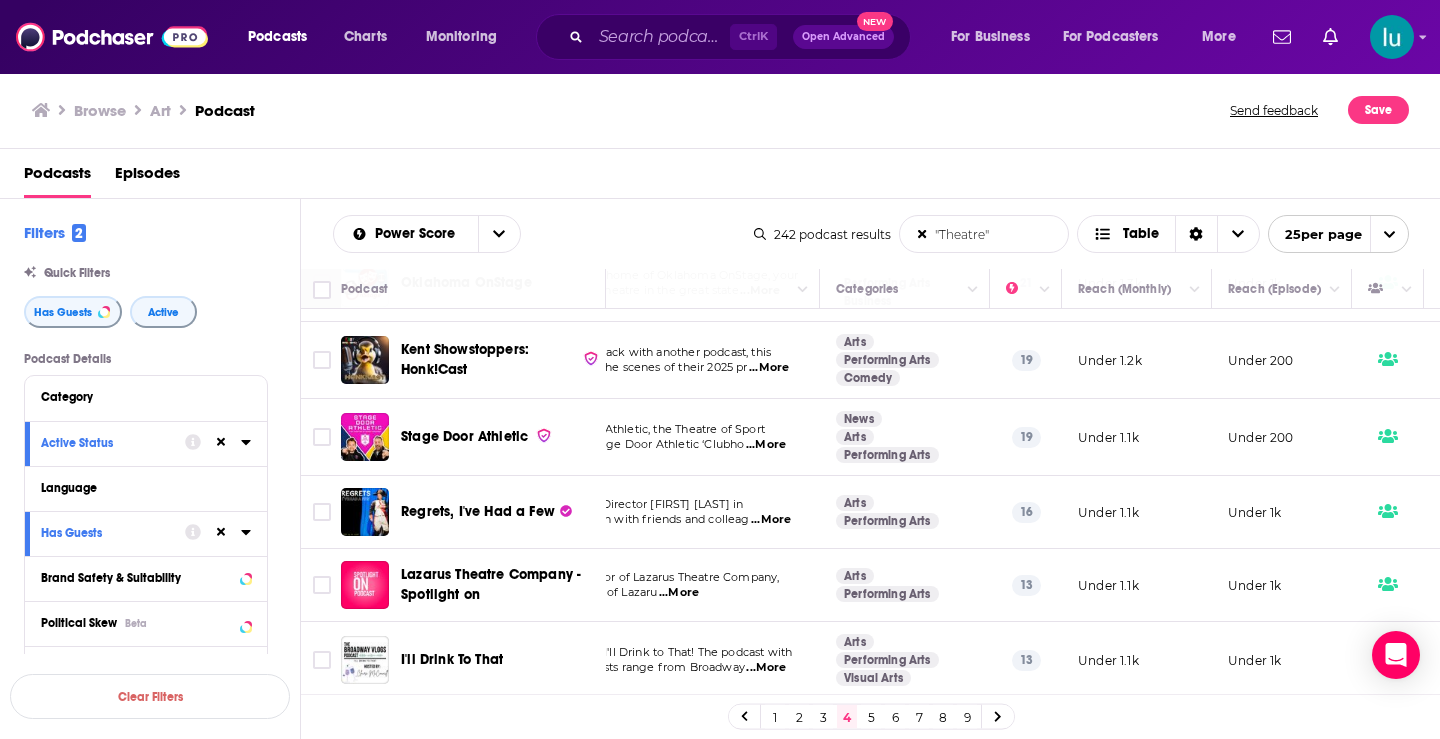 click on "Told by an Idiot's Artistic Director Paul Hunter in" at bounding box center (634, 505) 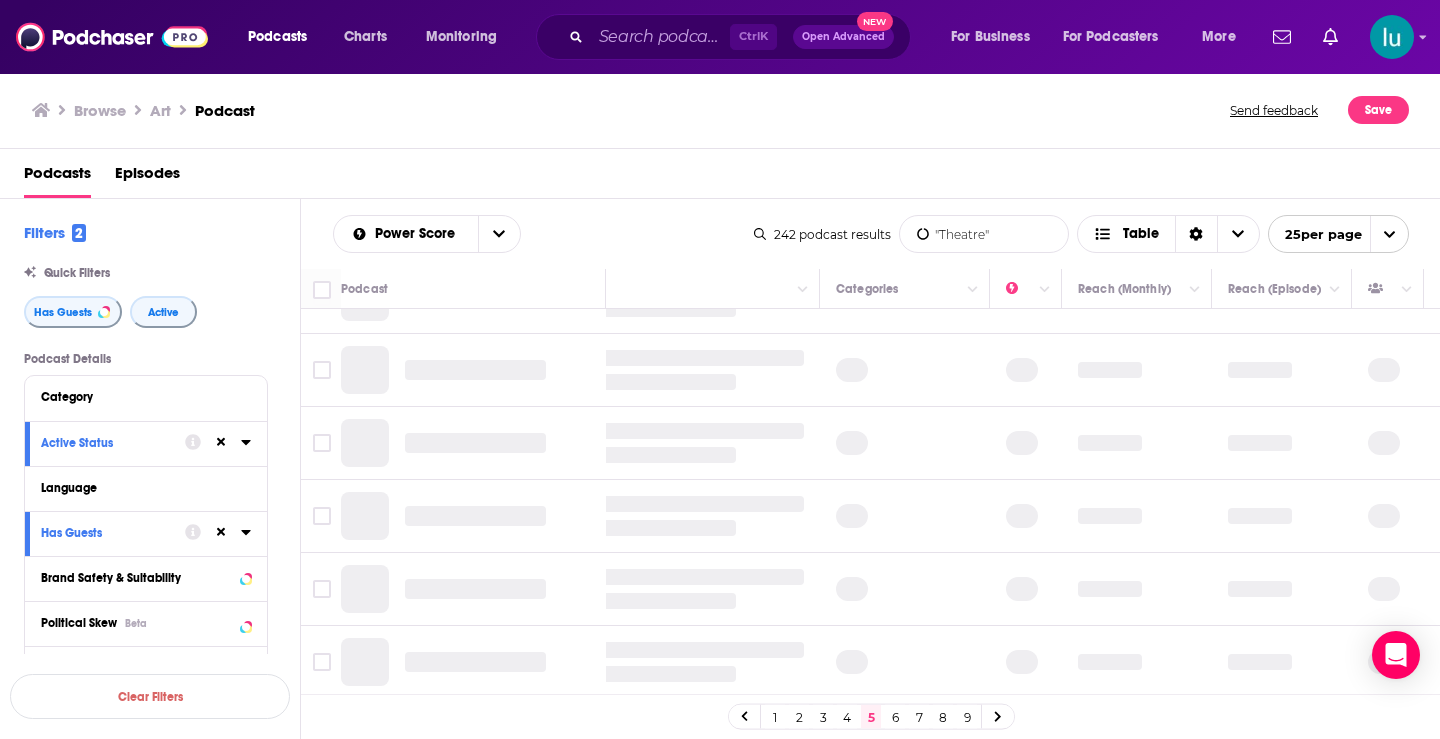 scroll, scrollTop: 0, scrollLeft: 156, axis: horizontal 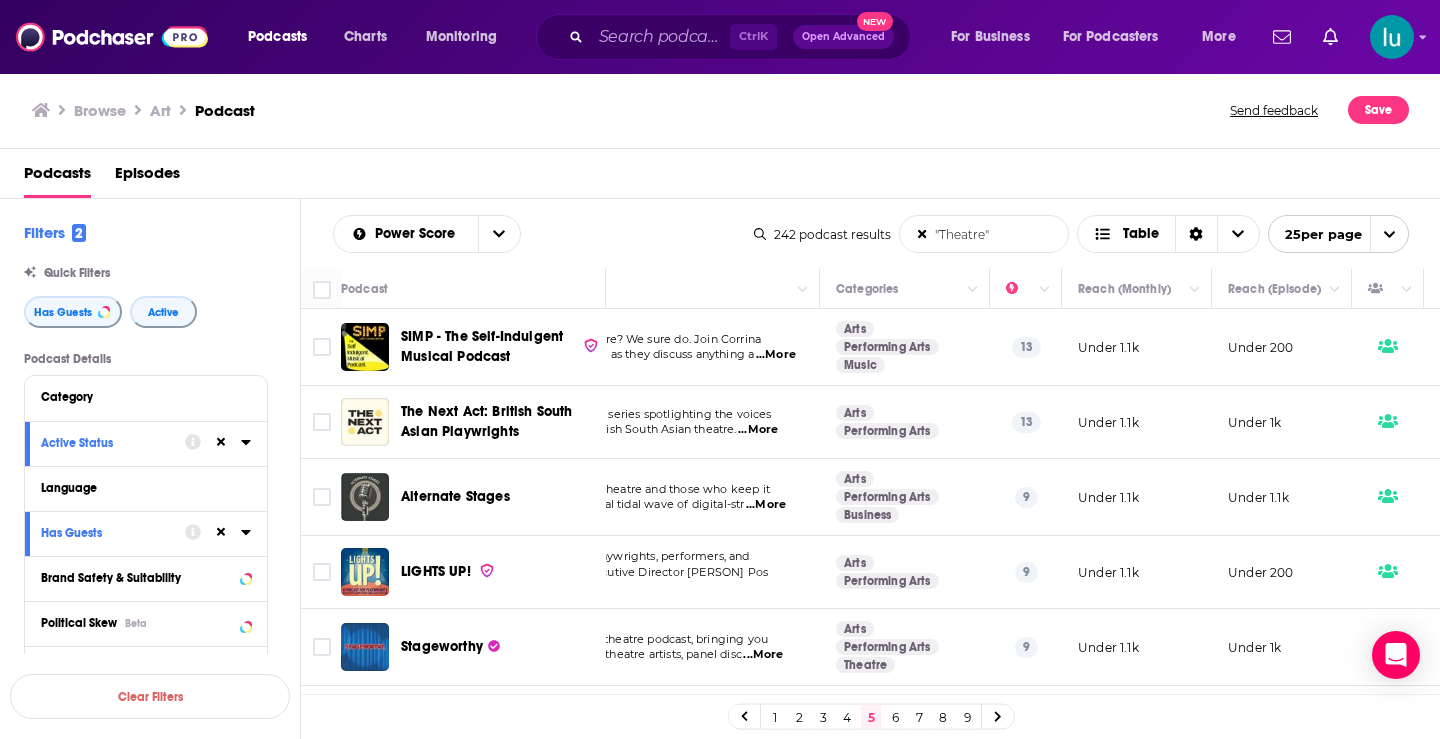 click on "...More" at bounding box center (488, 588) 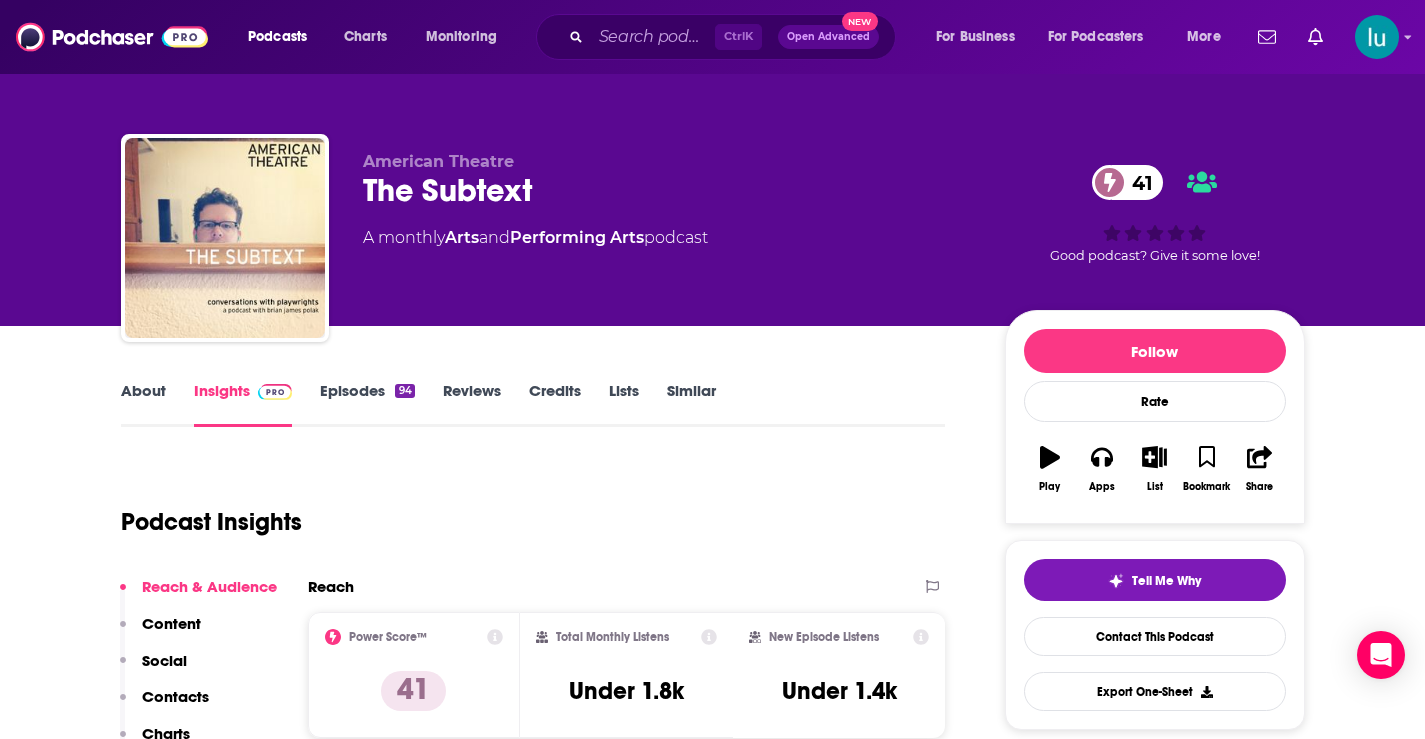 scroll, scrollTop: 163, scrollLeft: 0, axis: vertical 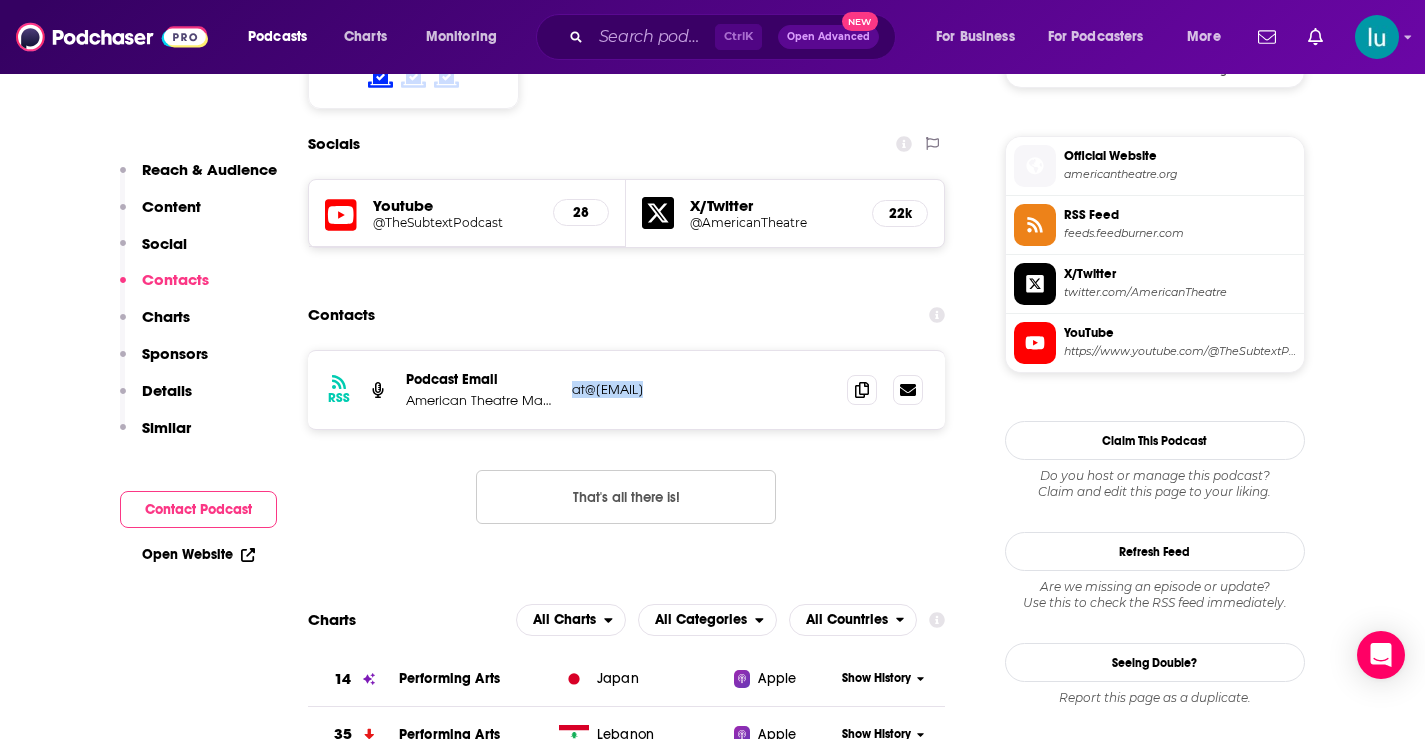 drag, startPoint x: 660, startPoint y: 389, endPoint x: 569, endPoint y: 376, distance: 91.92388 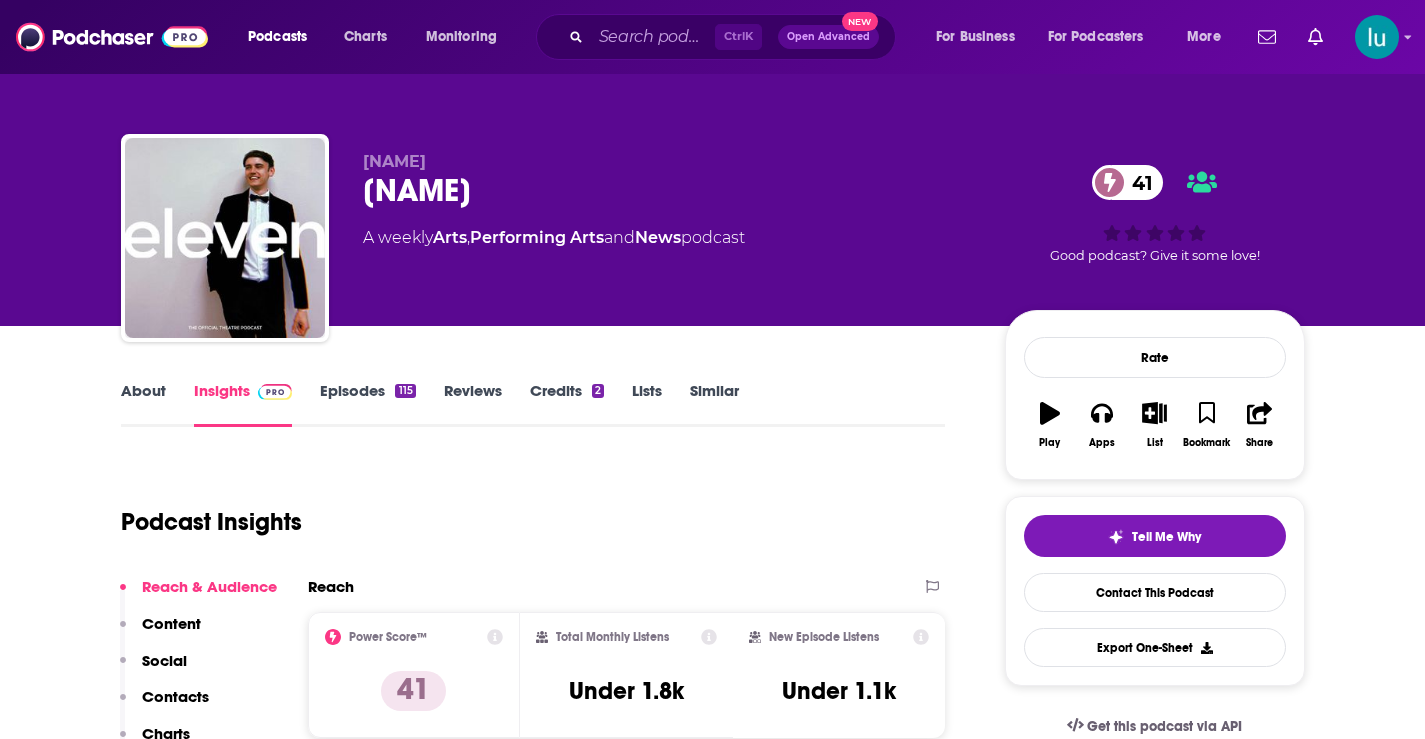 scroll, scrollTop: 0, scrollLeft: 0, axis: both 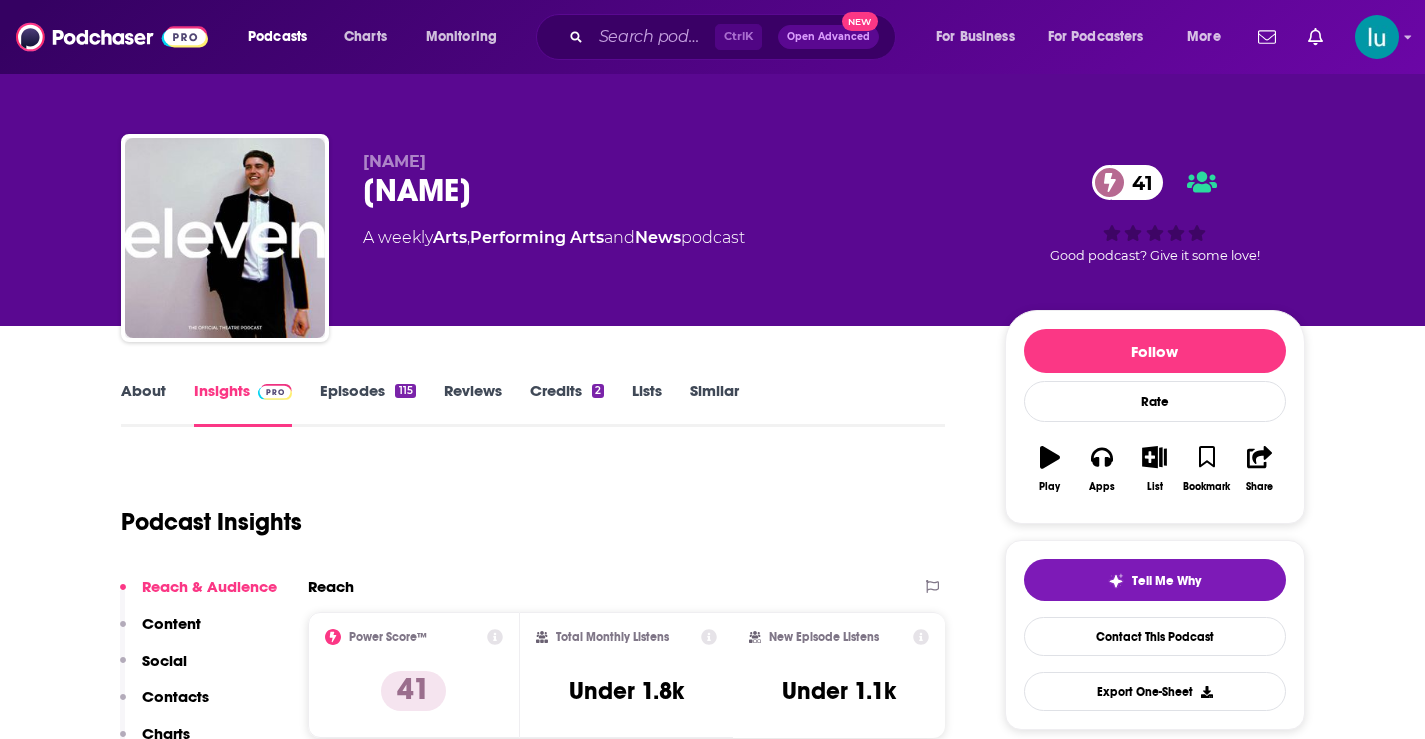 click on "Episodes 115" at bounding box center (367, 404) 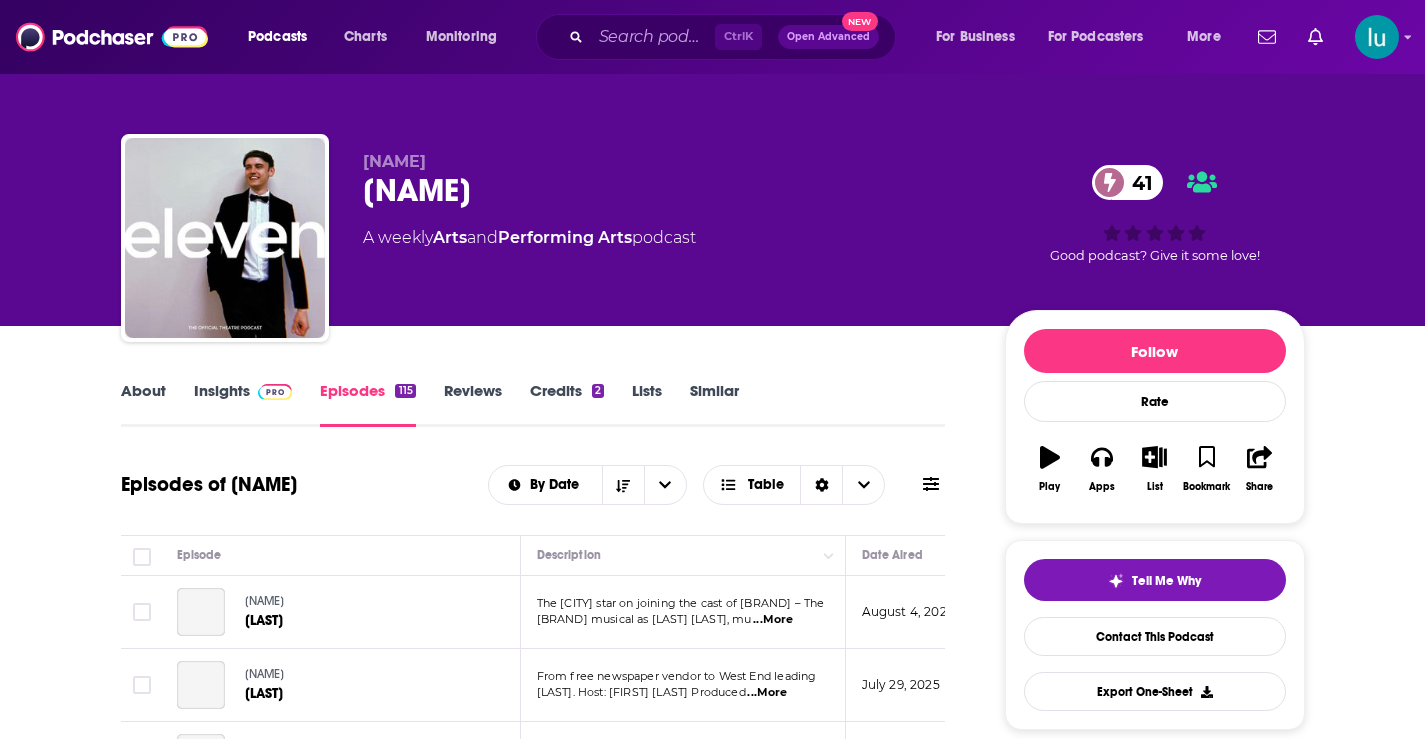 scroll, scrollTop: 402, scrollLeft: 0, axis: vertical 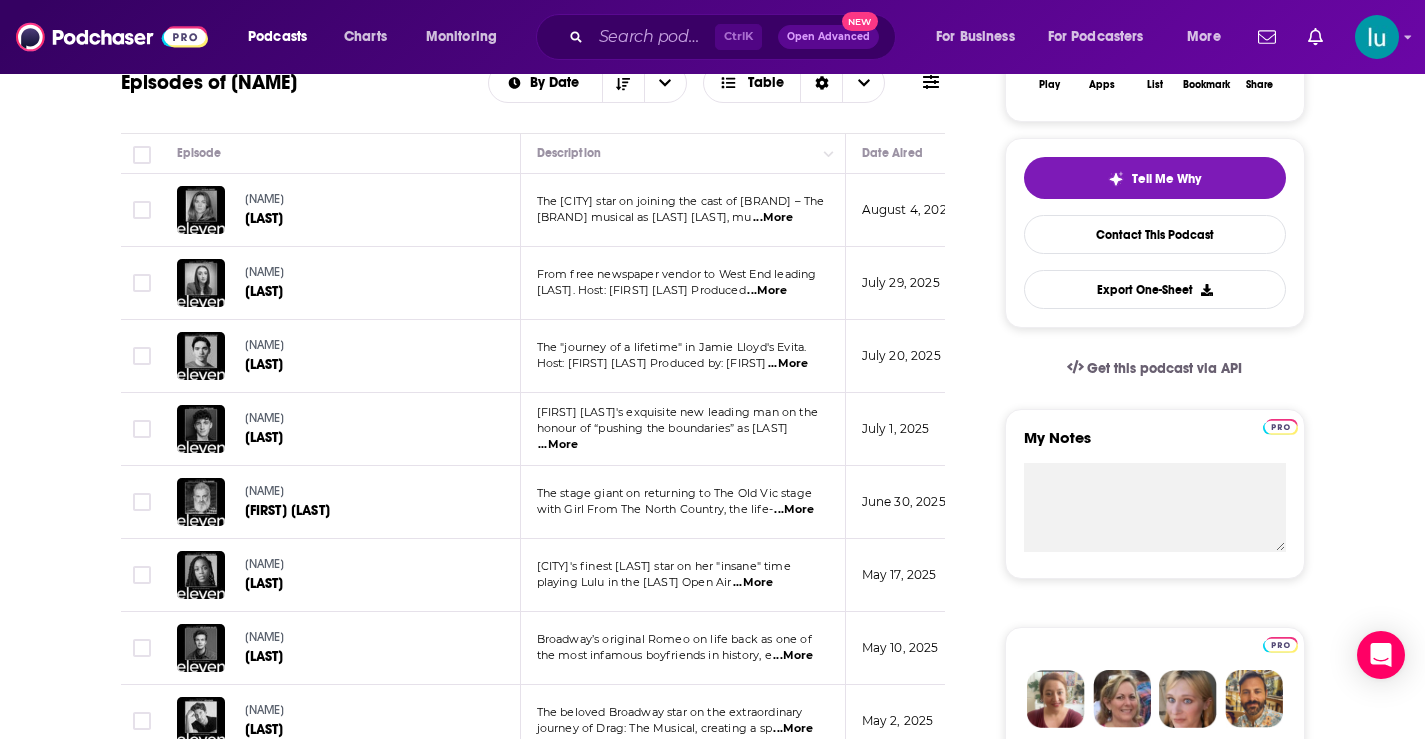 click on "...More" at bounding box center [793, 656] 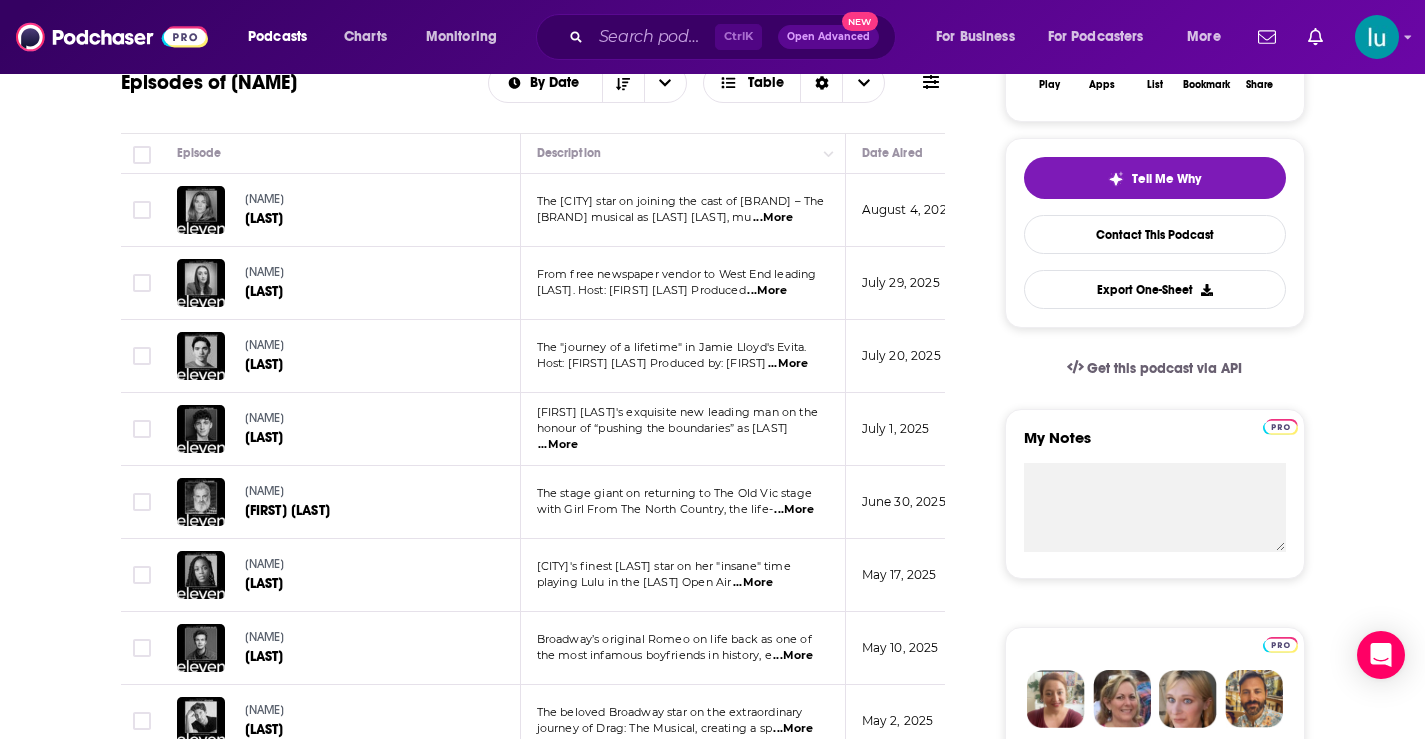 click on "...More" at bounding box center [767, 291] 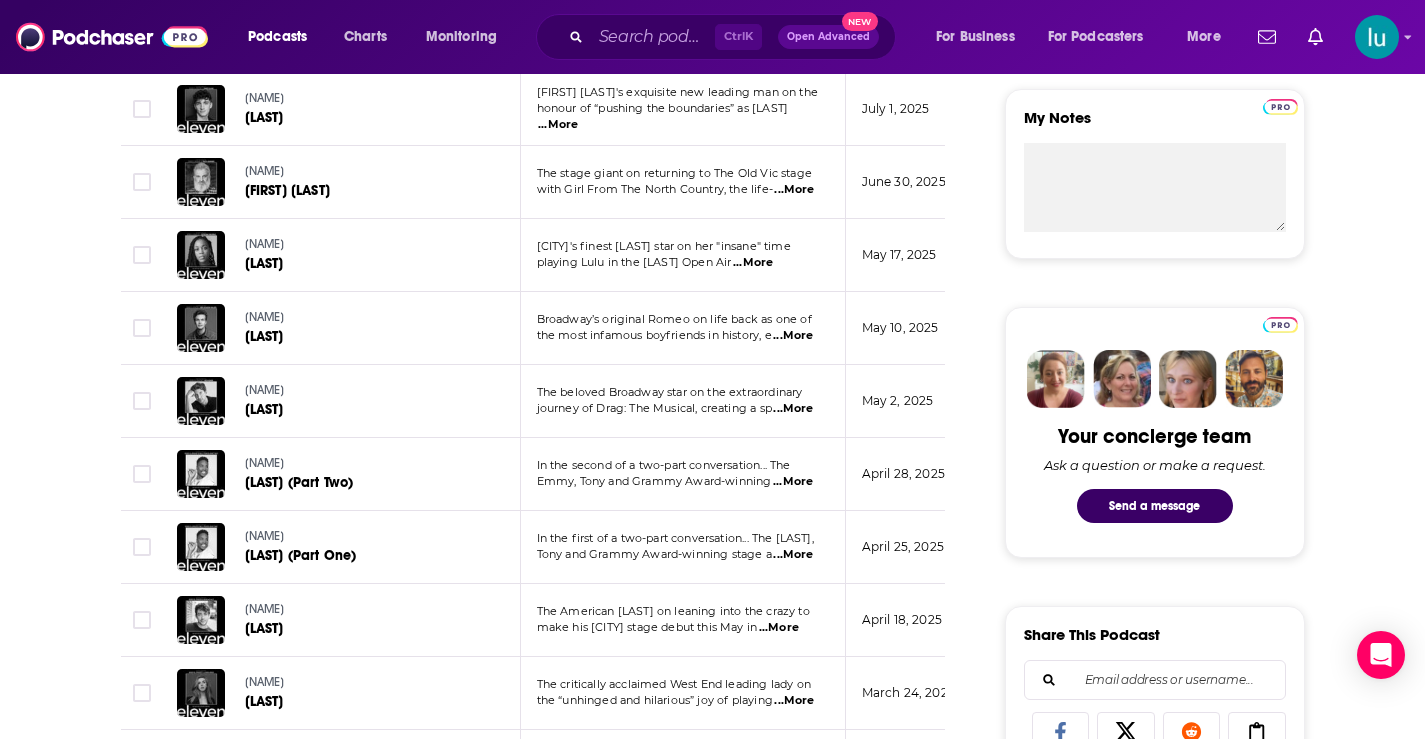 scroll, scrollTop: 906, scrollLeft: 0, axis: vertical 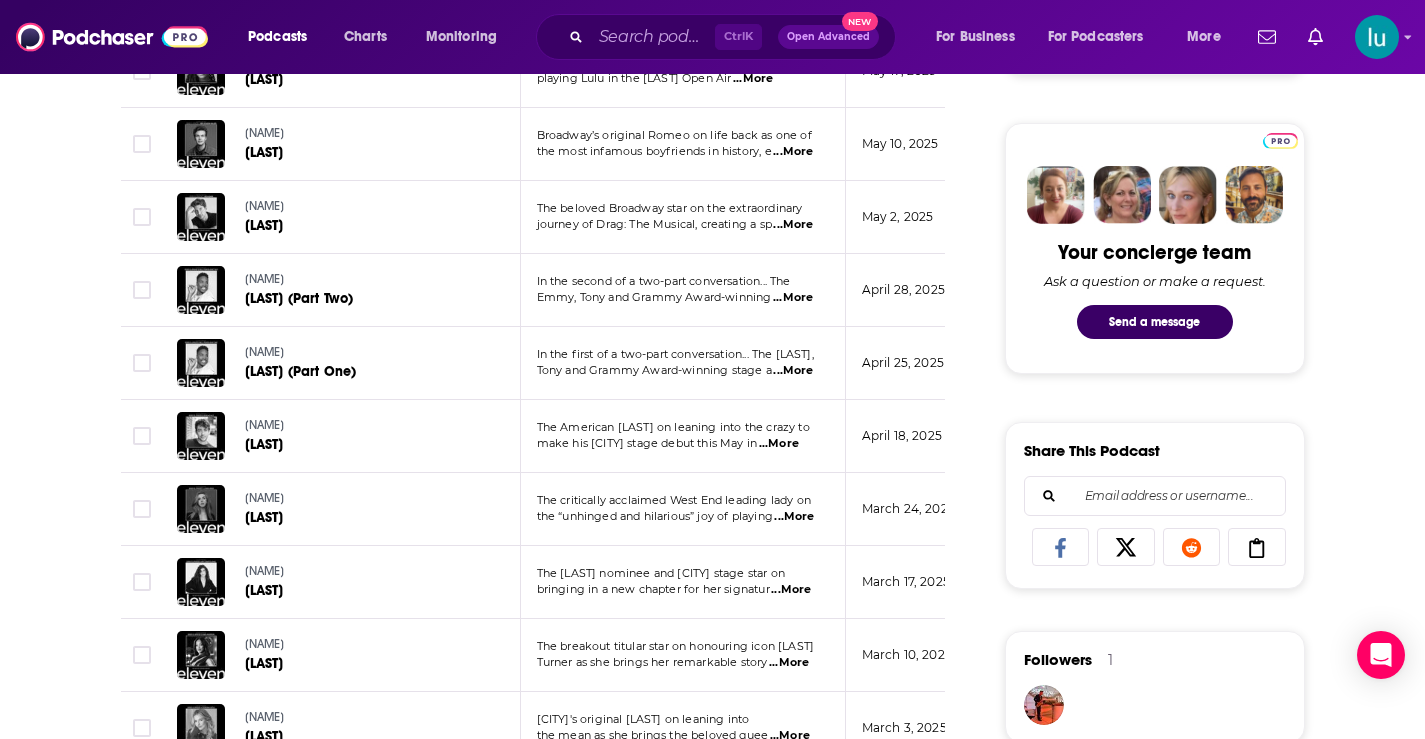 click on "...More" at bounding box center [789, 663] 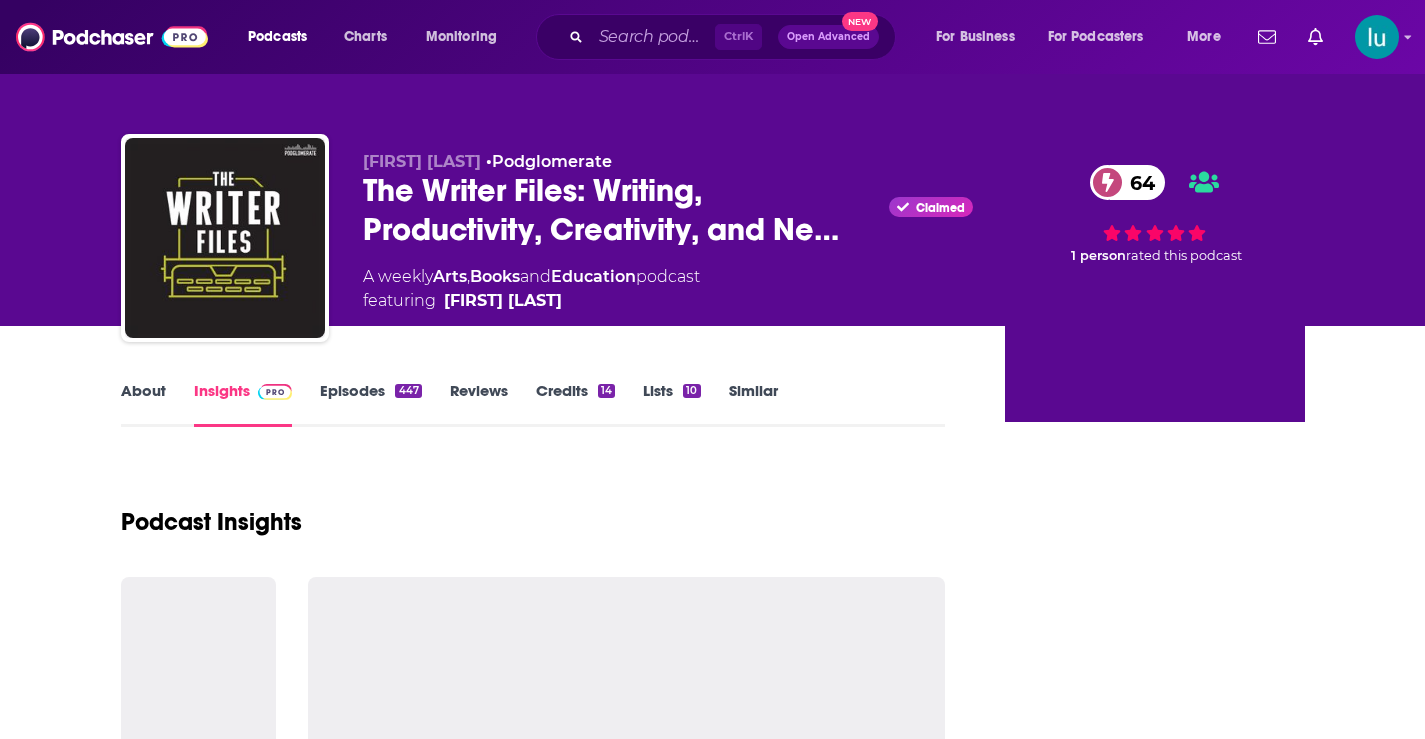 scroll, scrollTop: 0, scrollLeft: 0, axis: both 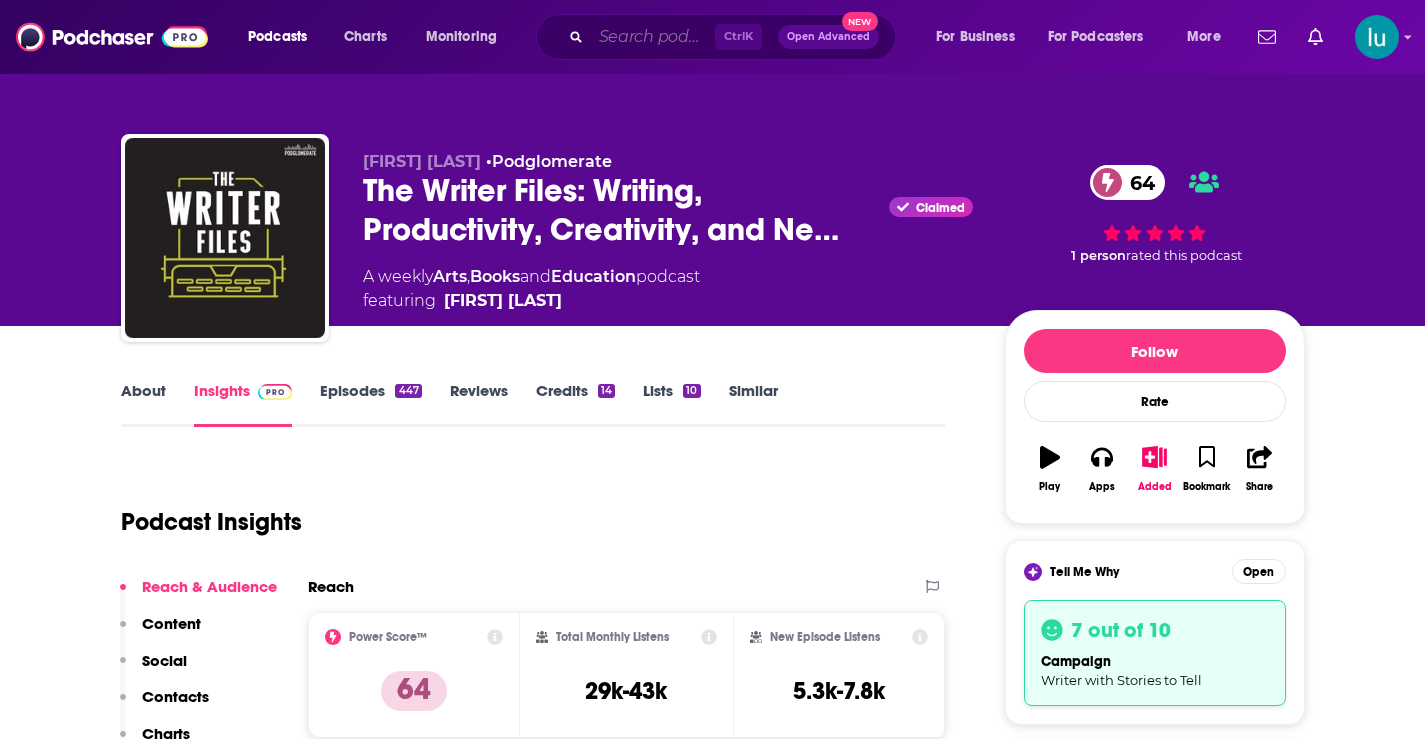 click at bounding box center (653, 37) 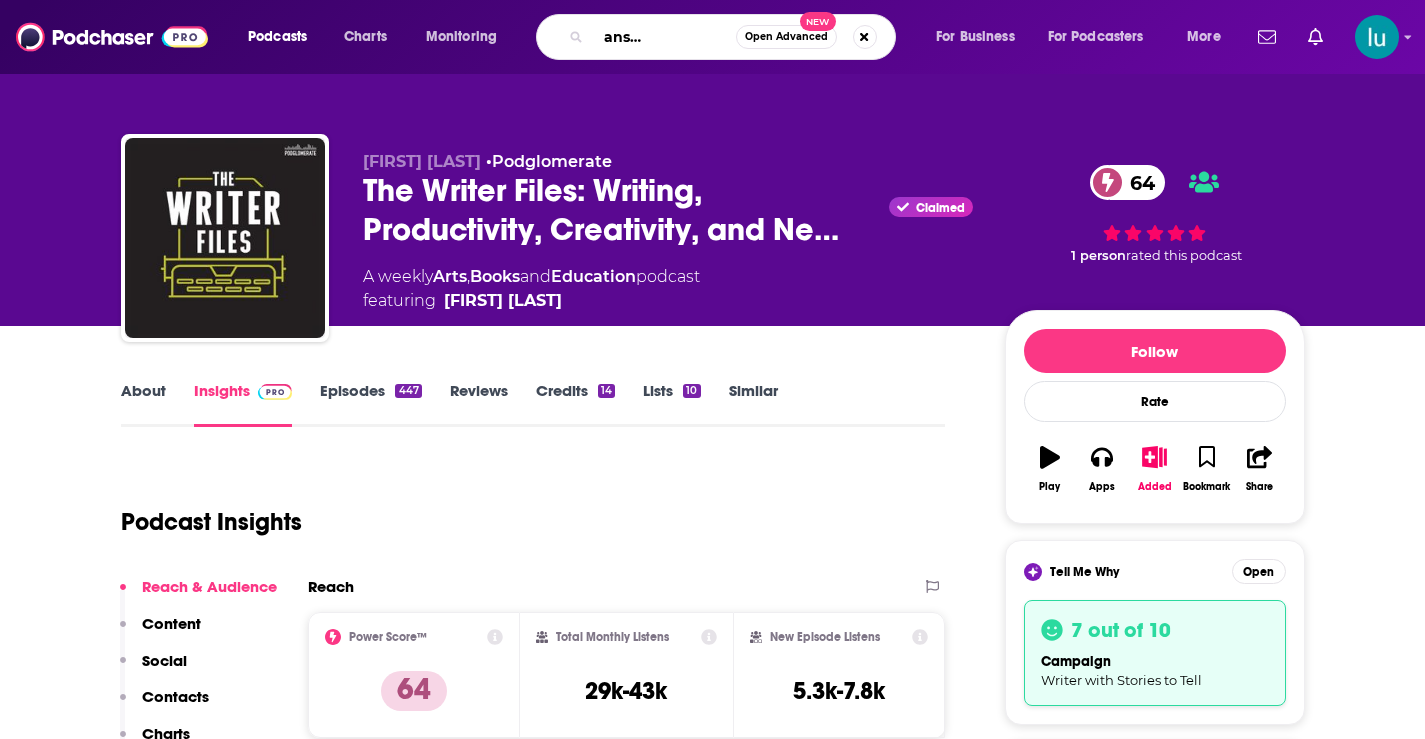 type on "asked and answered by soul" 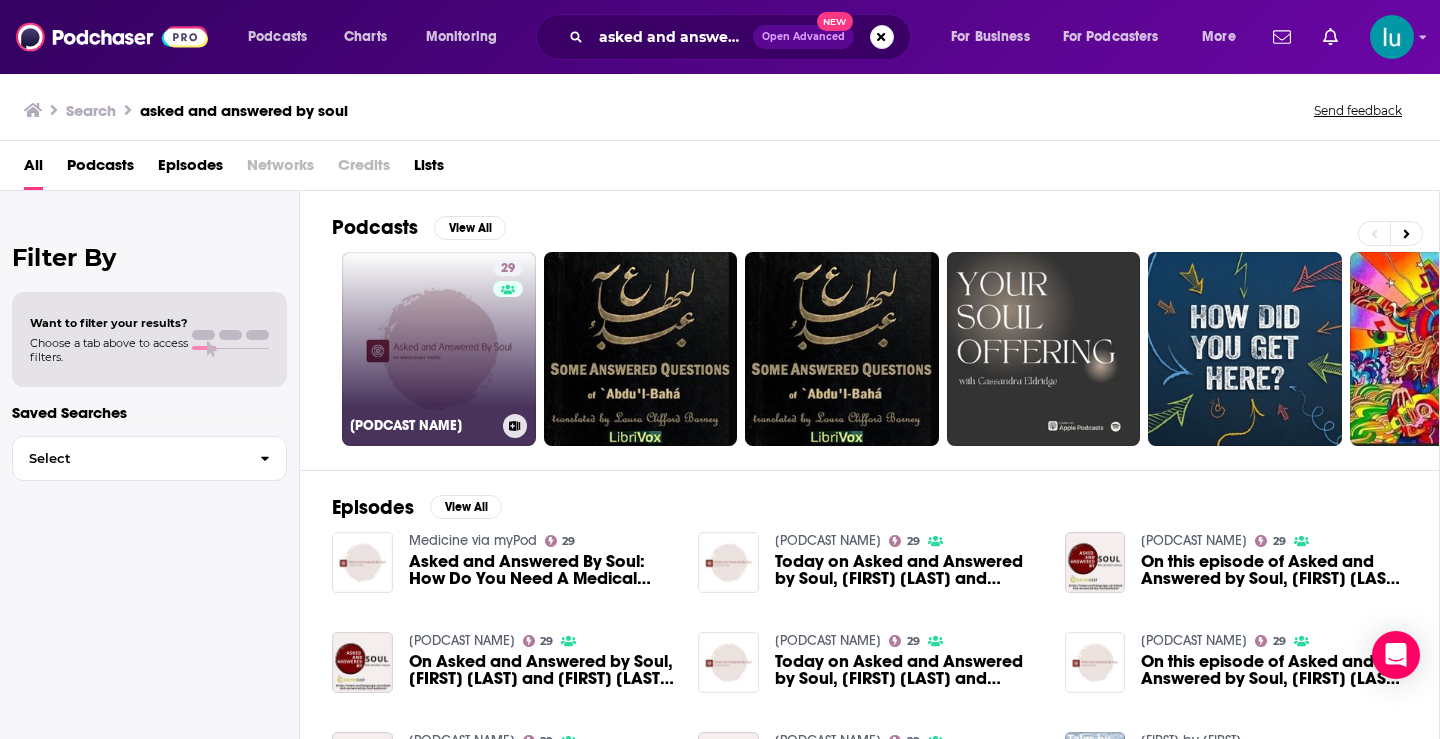 click on "29 Asked and Answered By Soul" at bounding box center (439, 349) 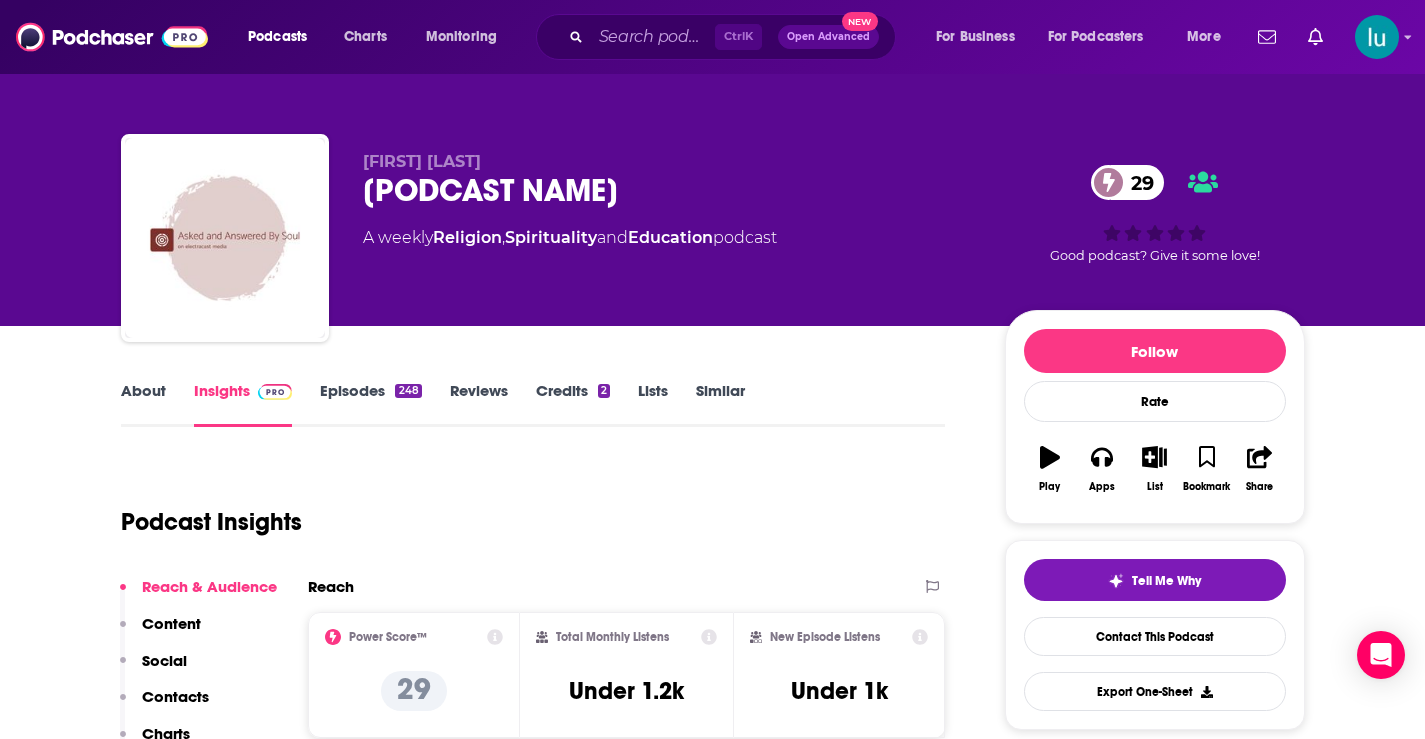 click on "About" at bounding box center [143, 404] 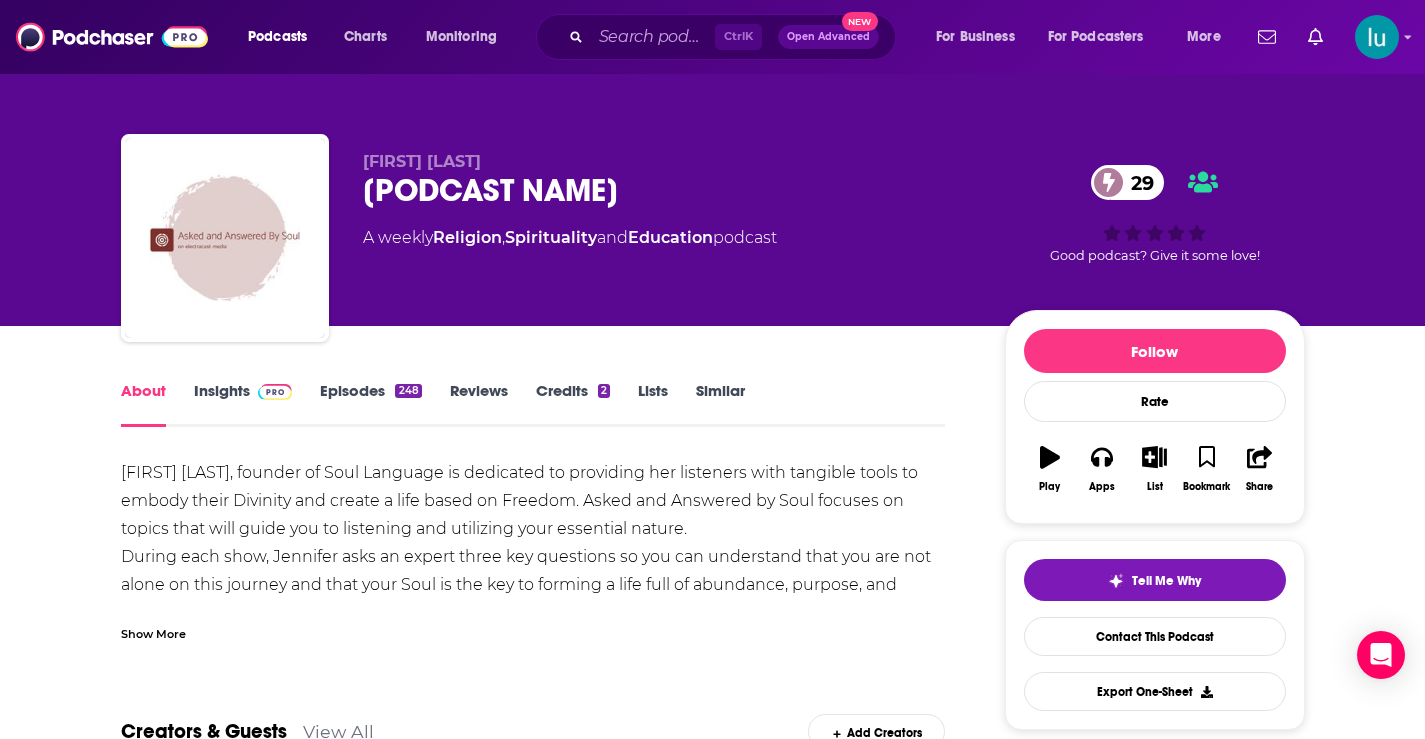 drag, startPoint x: 118, startPoint y: 445, endPoint x: 817, endPoint y: 530, distance: 704.1491 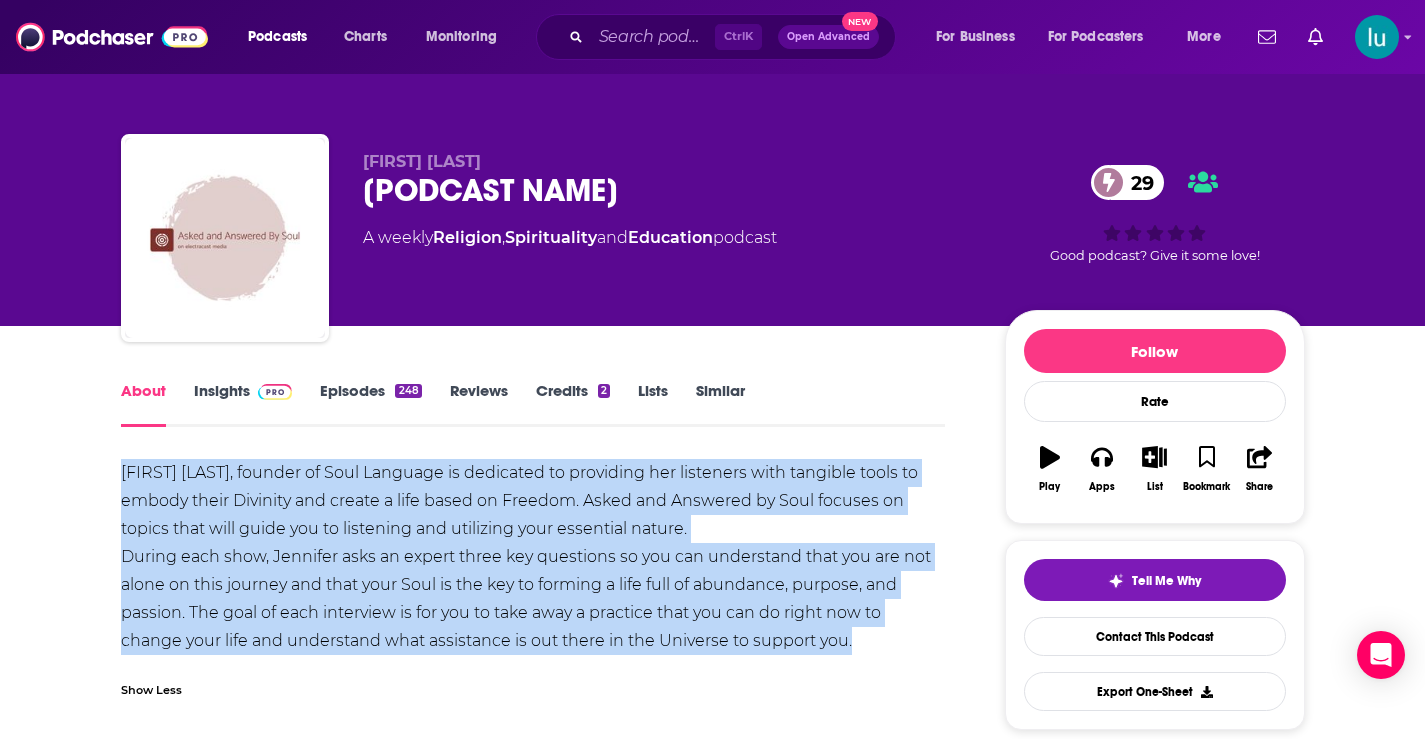 drag, startPoint x: 145, startPoint y: 443, endPoint x: 875, endPoint y: 650, distance: 758.78125 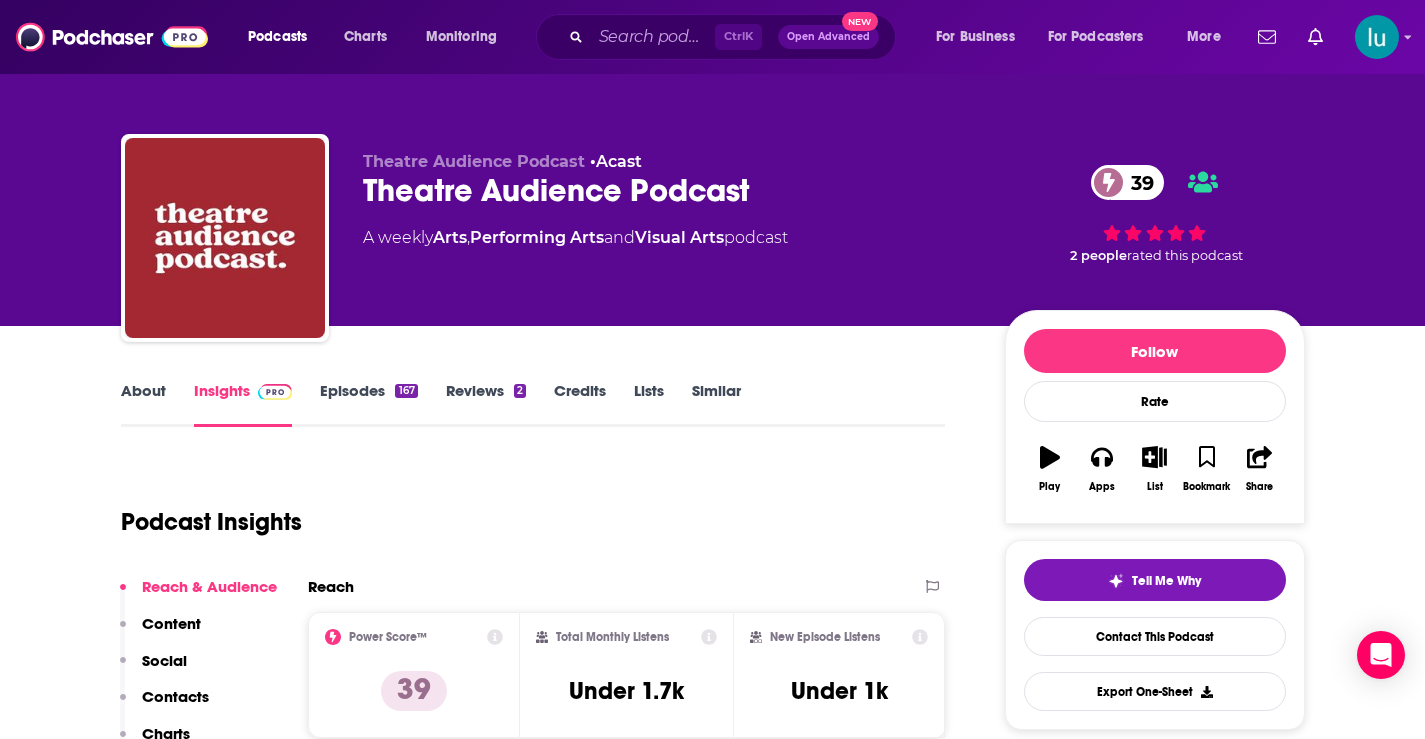 scroll, scrollTop: 0, scrollLeft: 0, axis: both 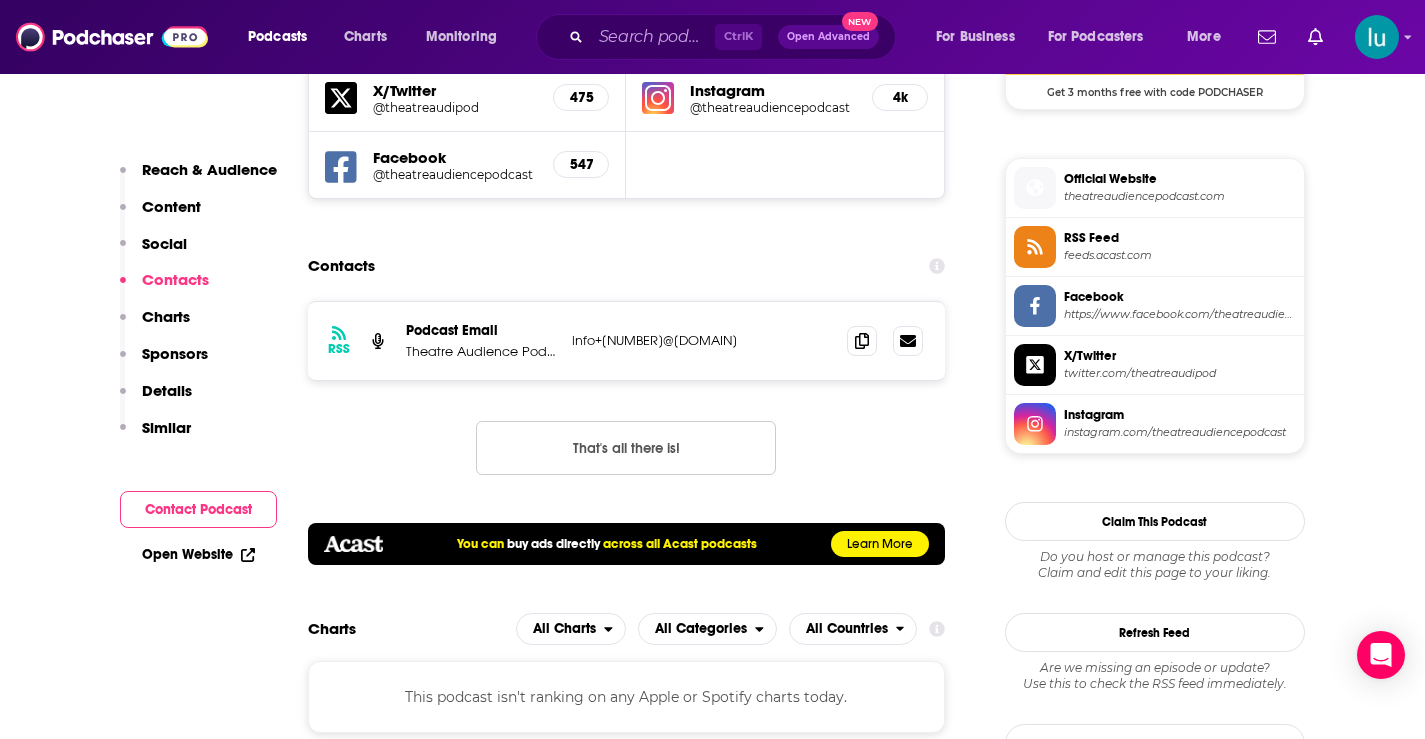 drag, startPoint x: 781, startPoint y: 340, endPoint x: 749, endPoint y: 342, distance: 32.06244 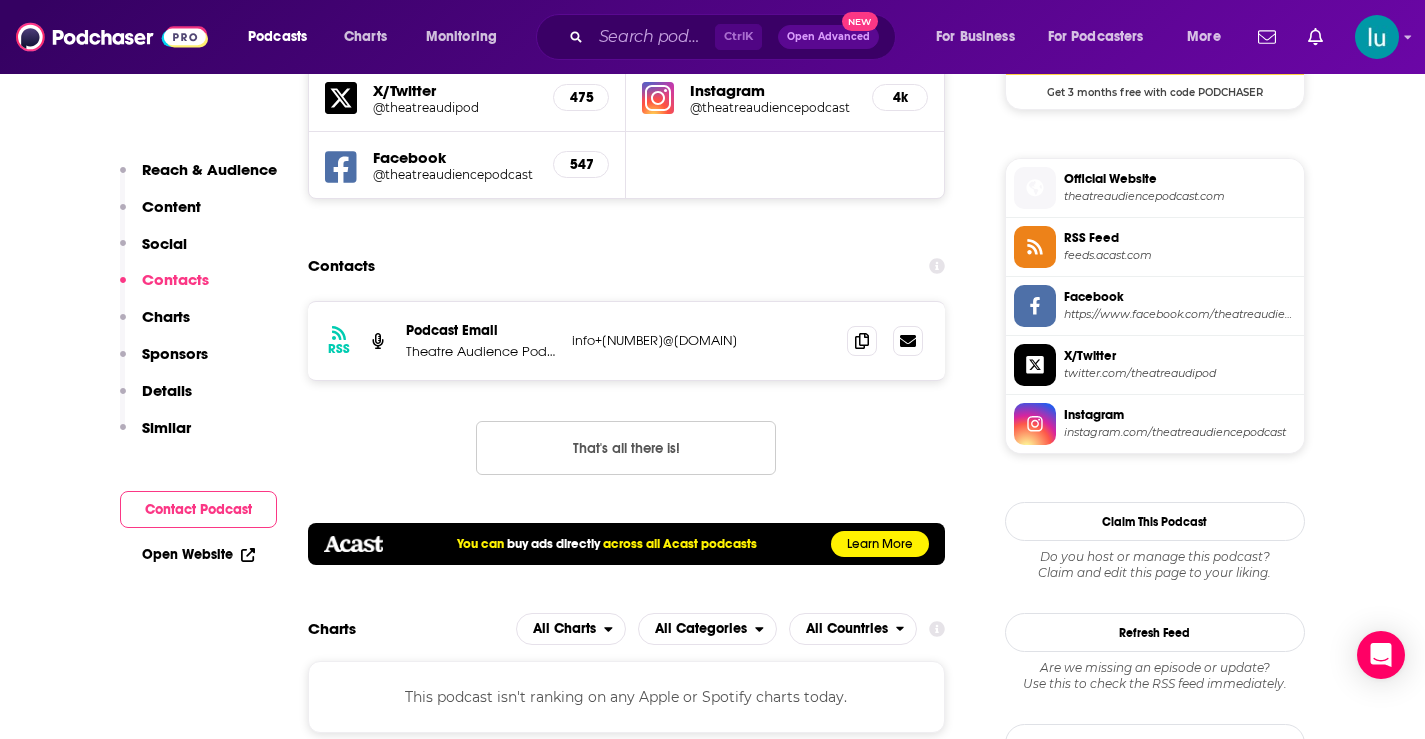 drag, startPoint x: 749, startPoint y: 342, endPoint x: 672, endPoint y: 342, distance: 77 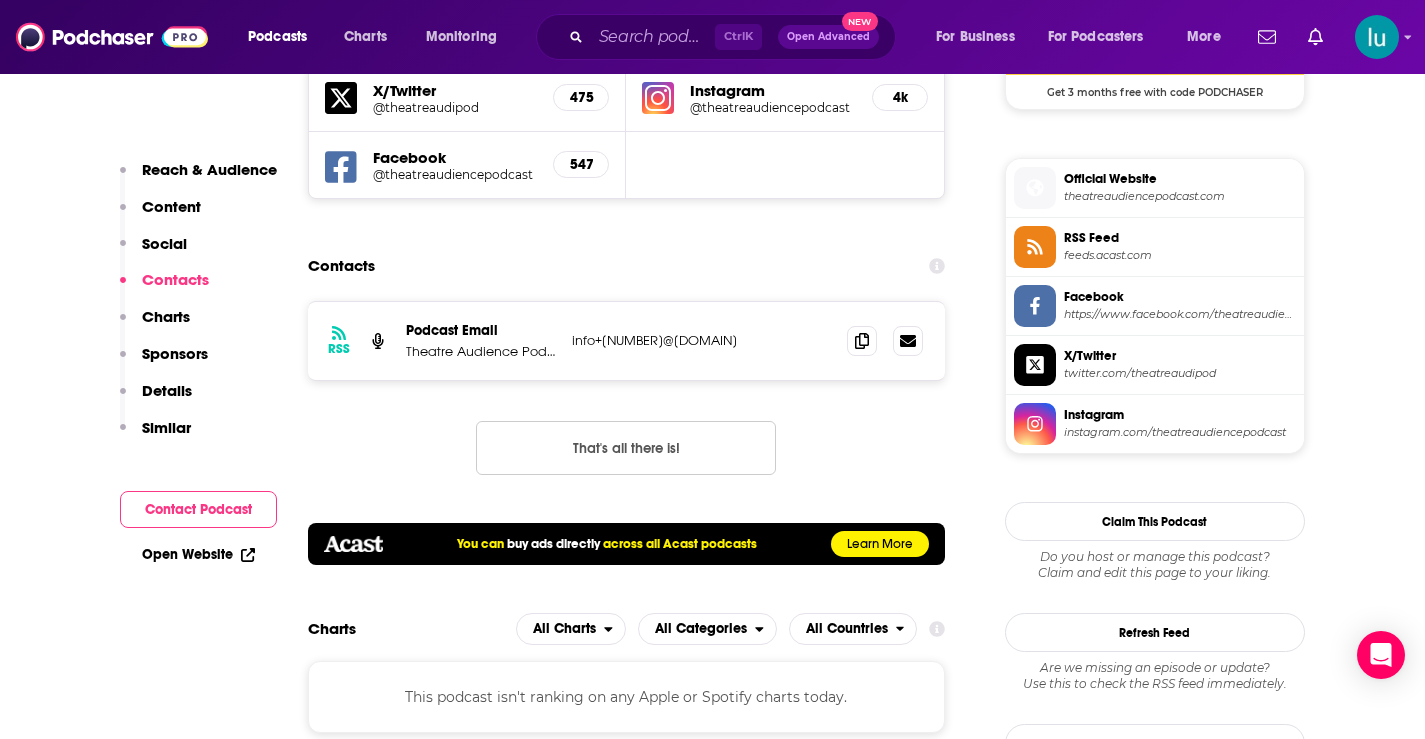 drag, startPoint x: 672, startPoint y: 342, endPoint x: 561, endPoint y: 411, distance: 130.69812 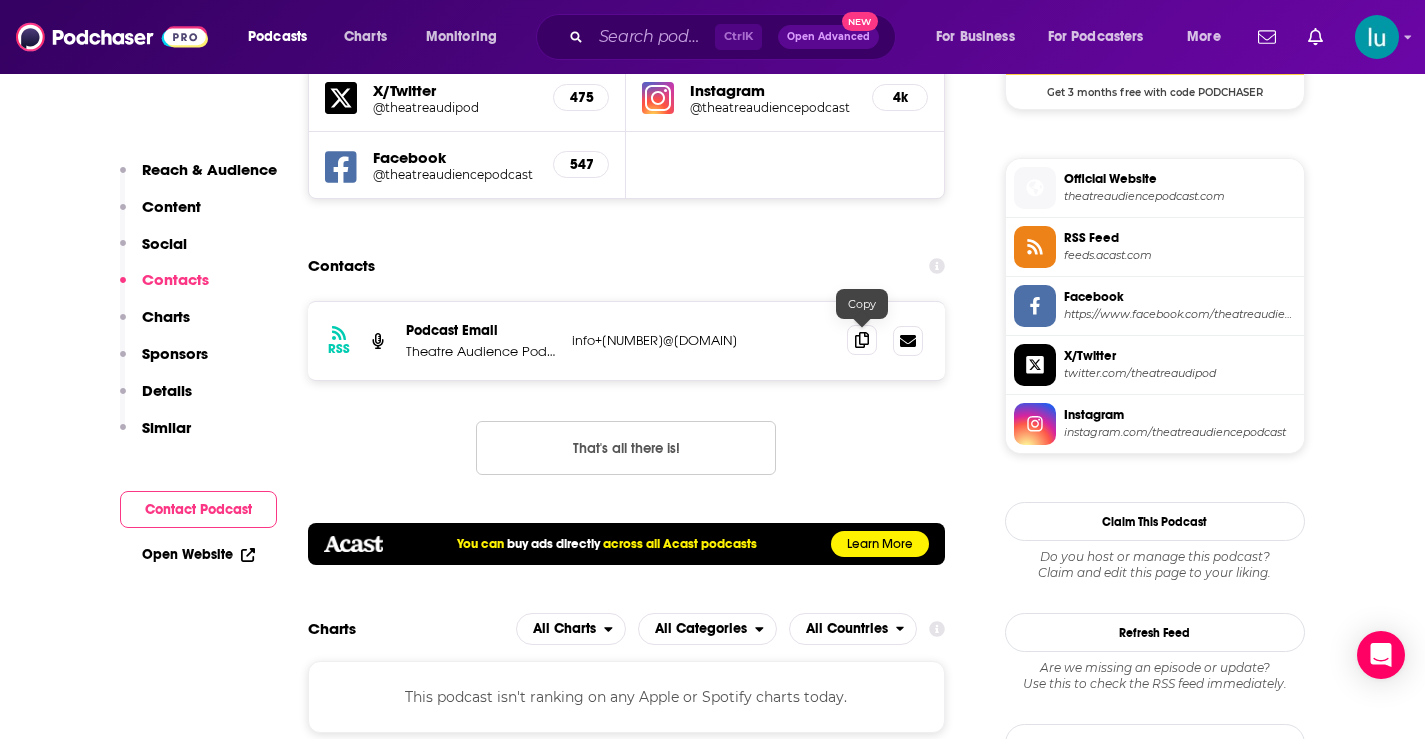click at bounding box center (862, 340) 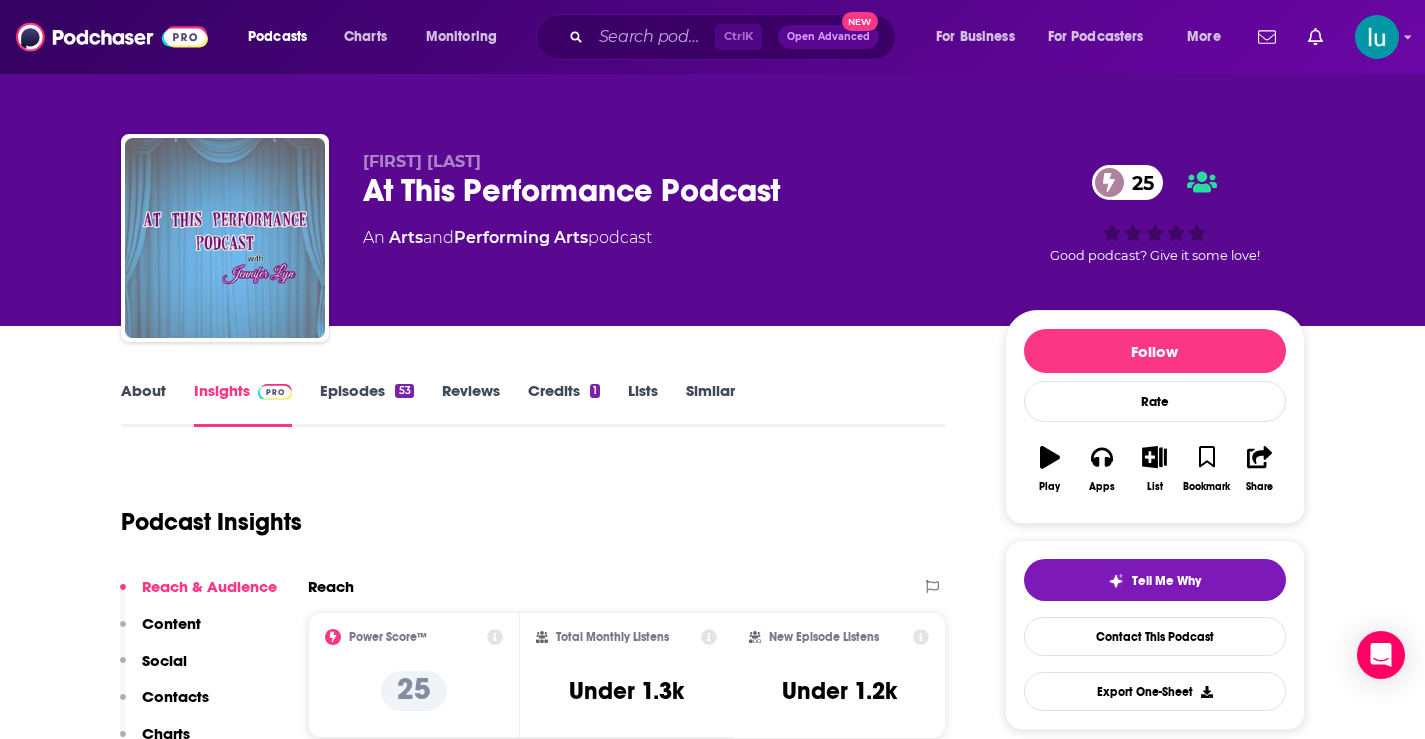 scroll, scrollTop: 0, scrollLeft: 0, axis: both 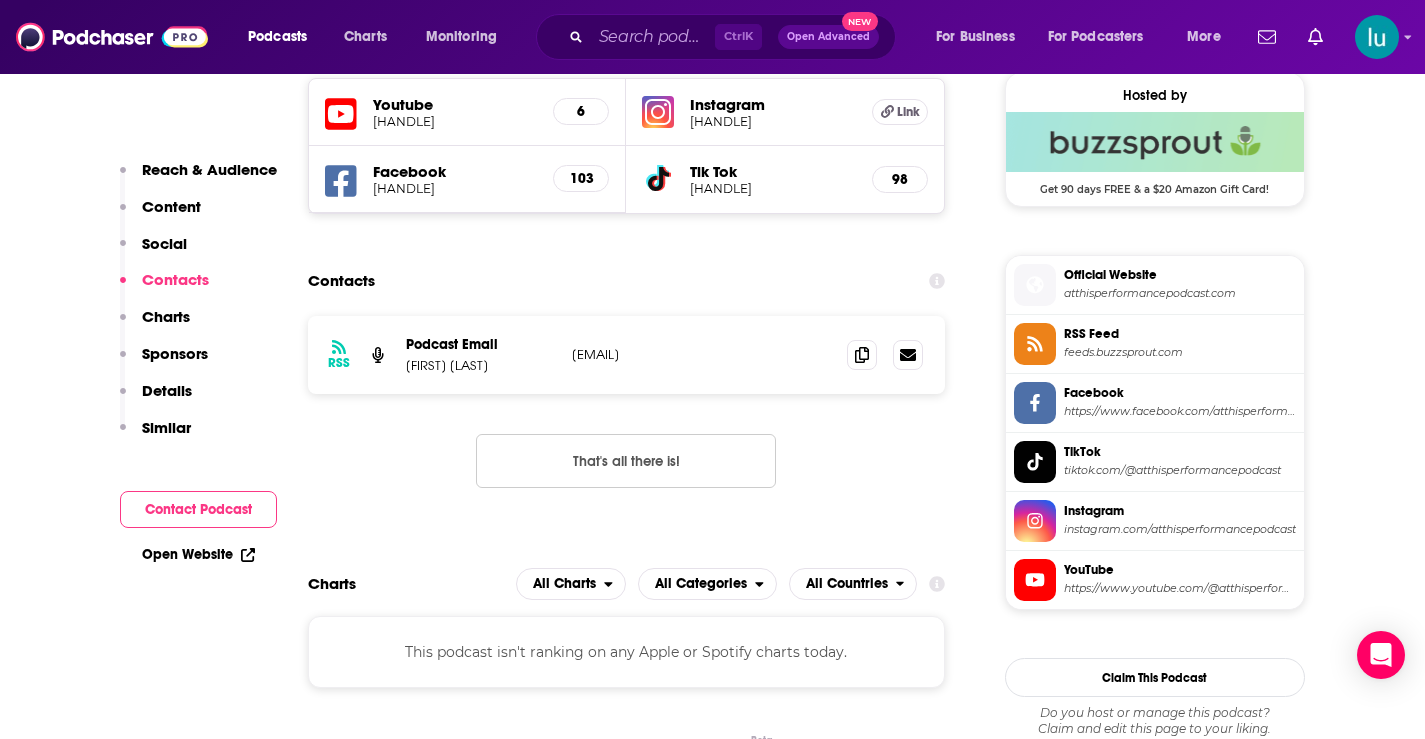 drag, startPoint x: 826, startPoint y: 354, endPoint x: 567, endPoint y: 374, distance: 259.77106 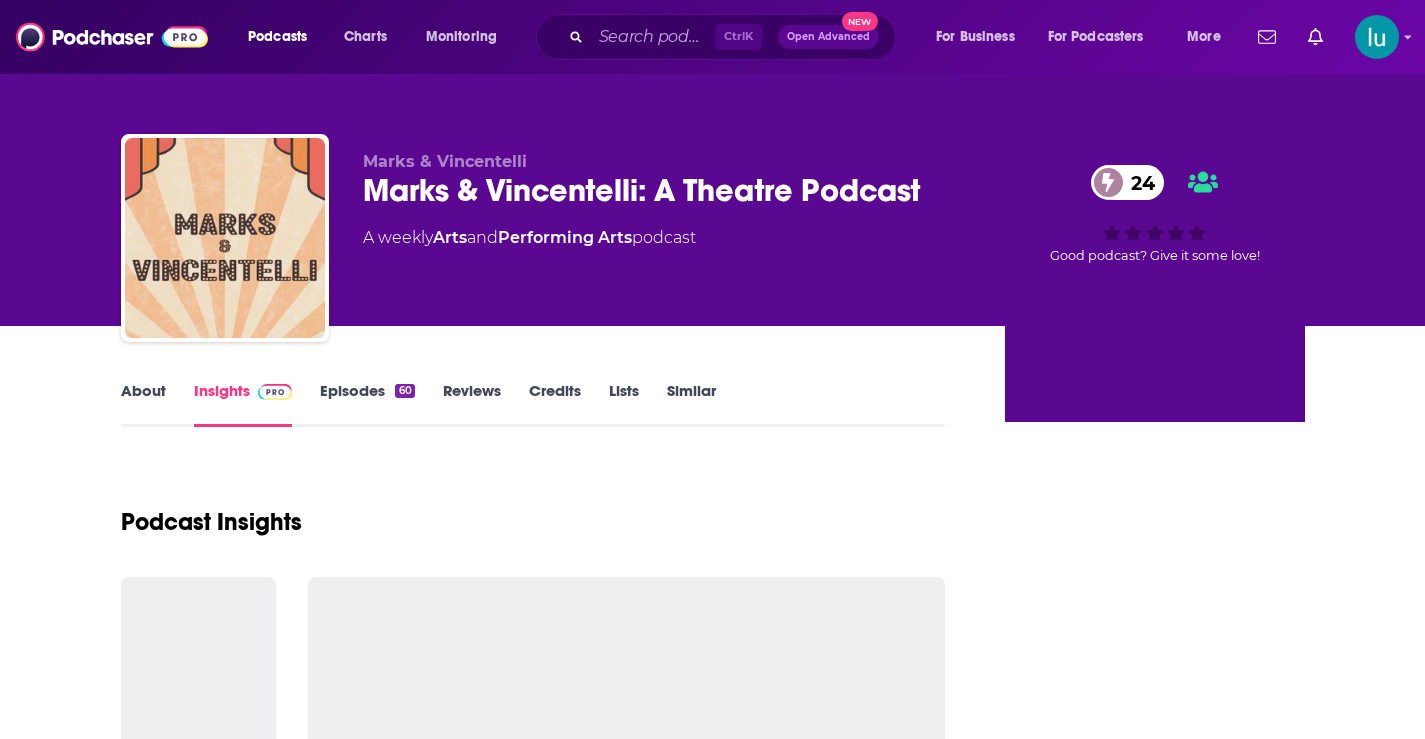 scroll, scrollTop: 0, scrollLeft: 0, axis: both 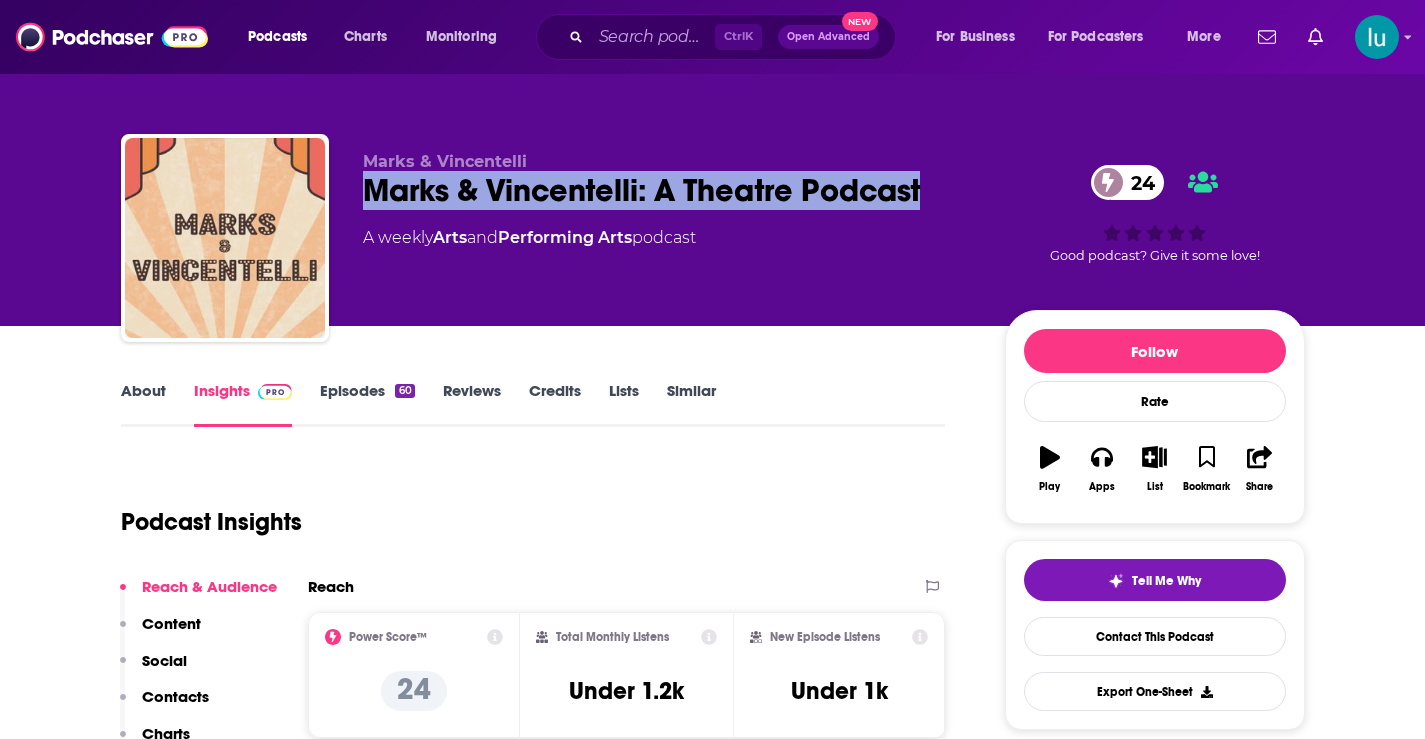 drag, startPoint x: 361, startPoint y: 179, endPoint x: 926, endPoint y: 182, distance: 565.00793 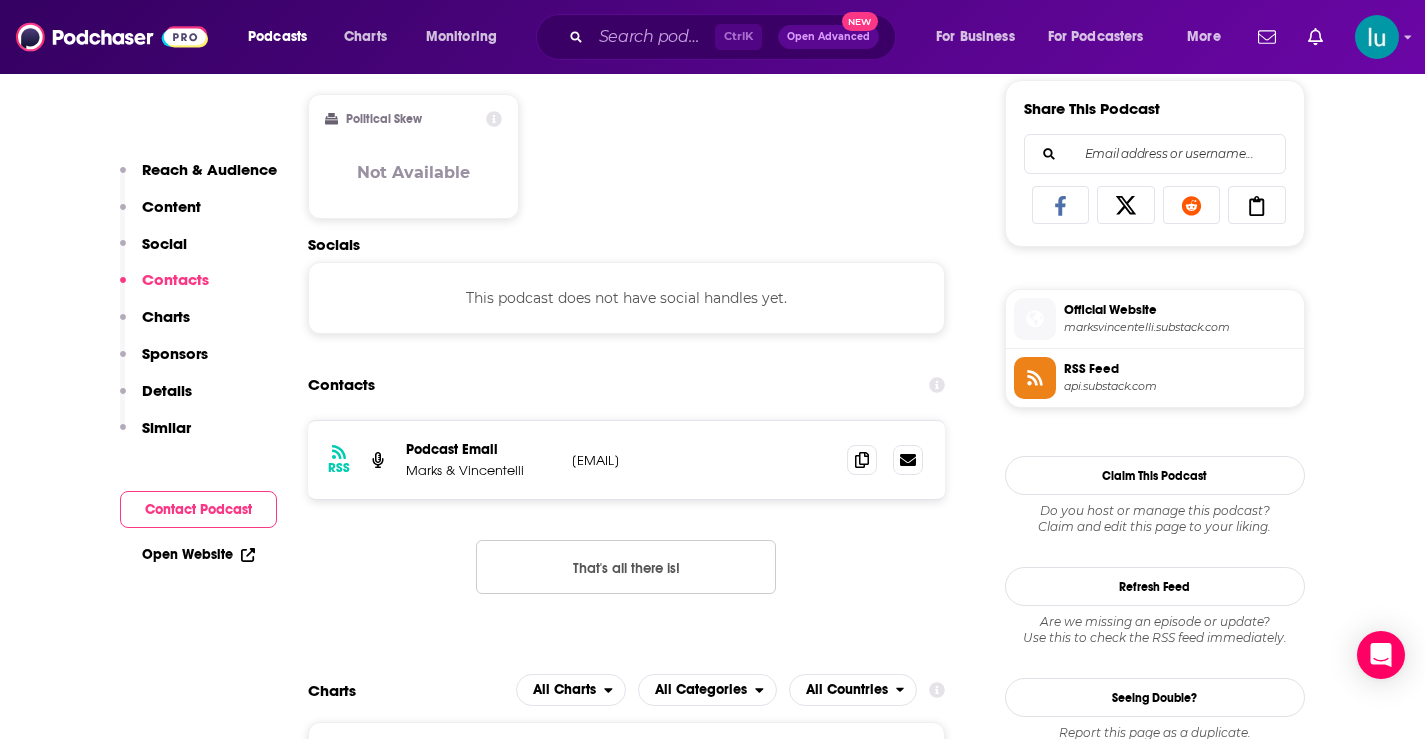 scroll, scrollTop: 1276, scrollLeft: 0, axis: vertical 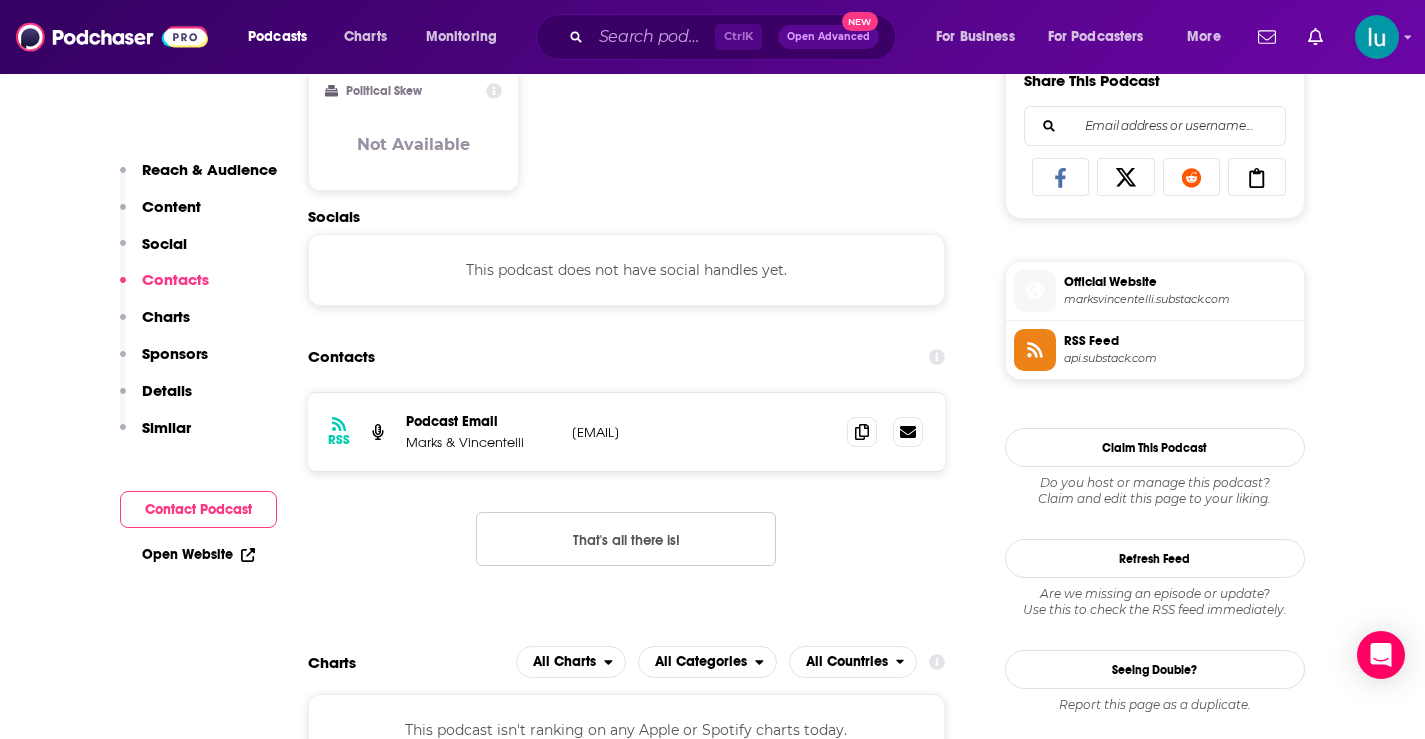 drag, startPoint x: 769, startPoint y: 431, endPoint x: 572, endPoint y: 437, distance: 197.09135 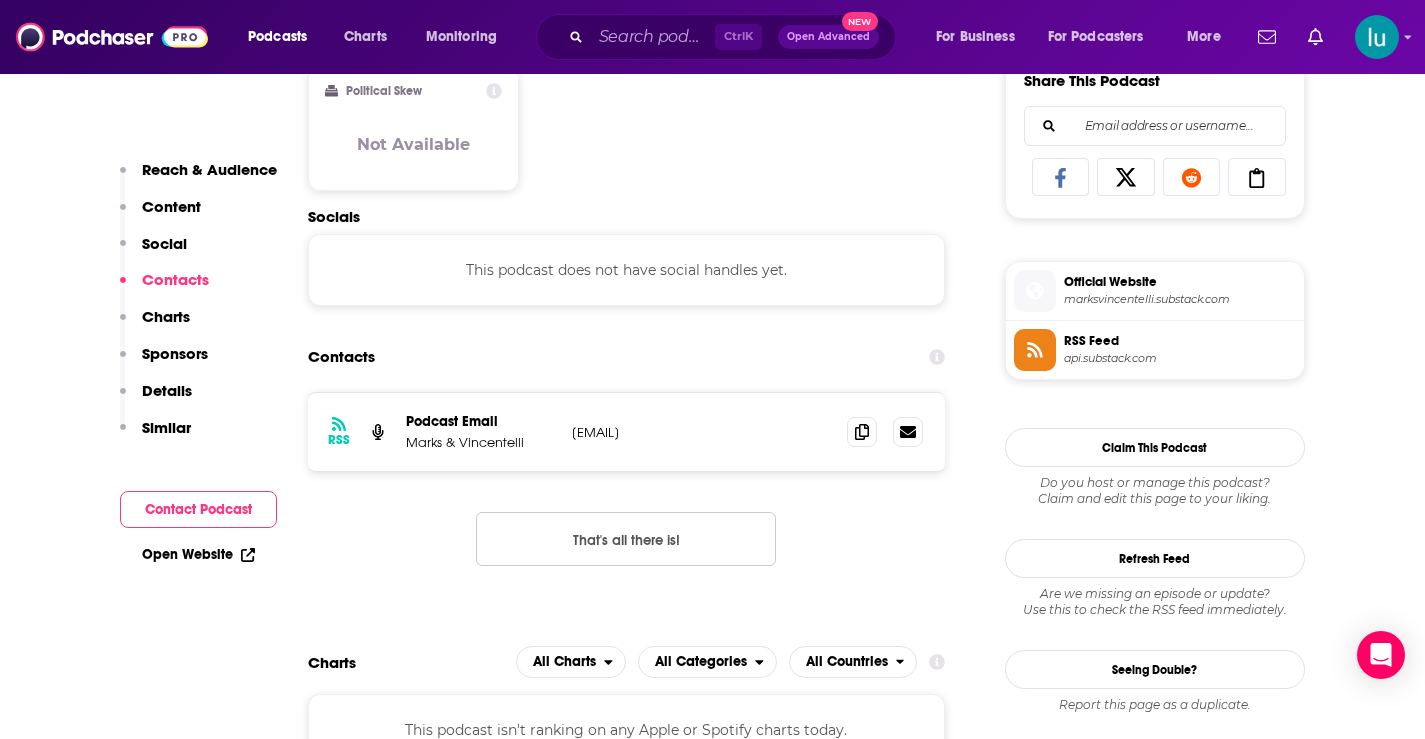 copy on "marksvincentelli@substack.com" 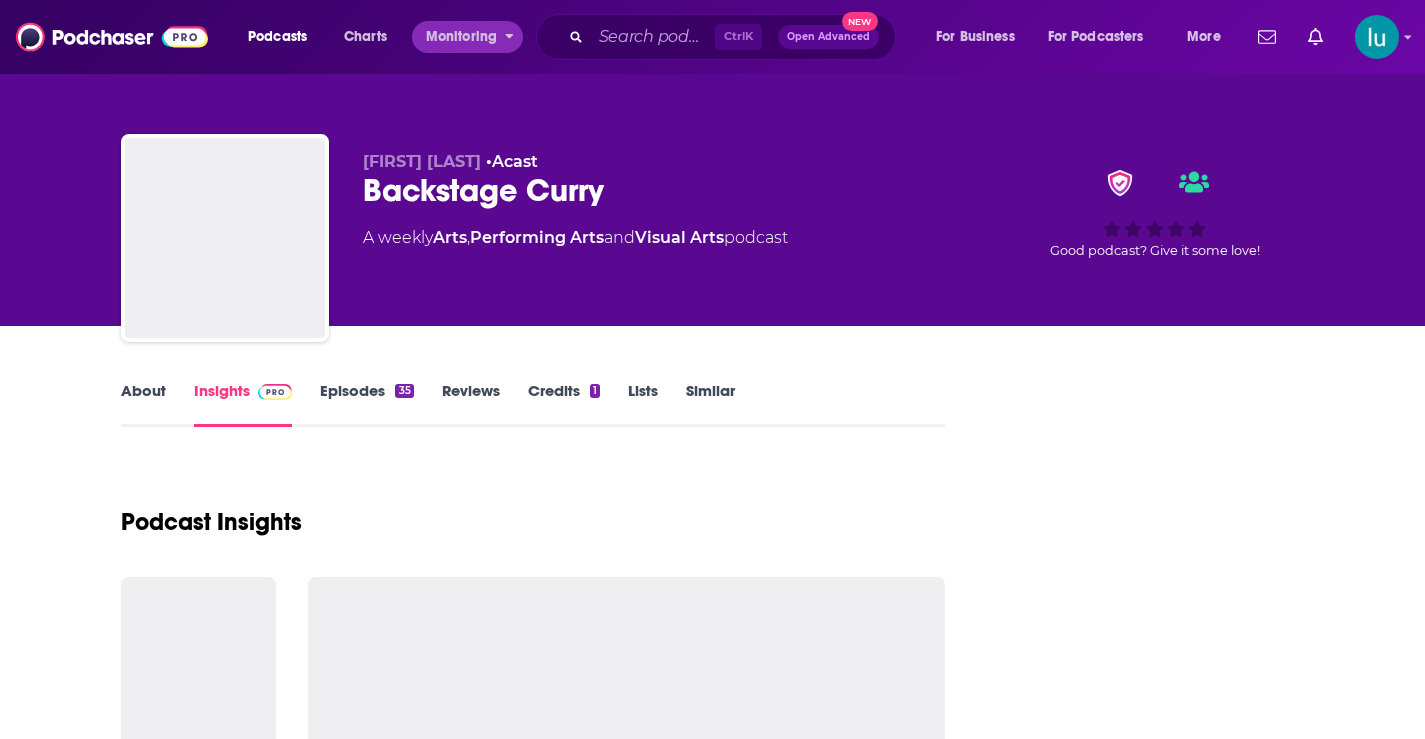 scroll, scrollTop: 0, scrollLeft: 0, axis: both 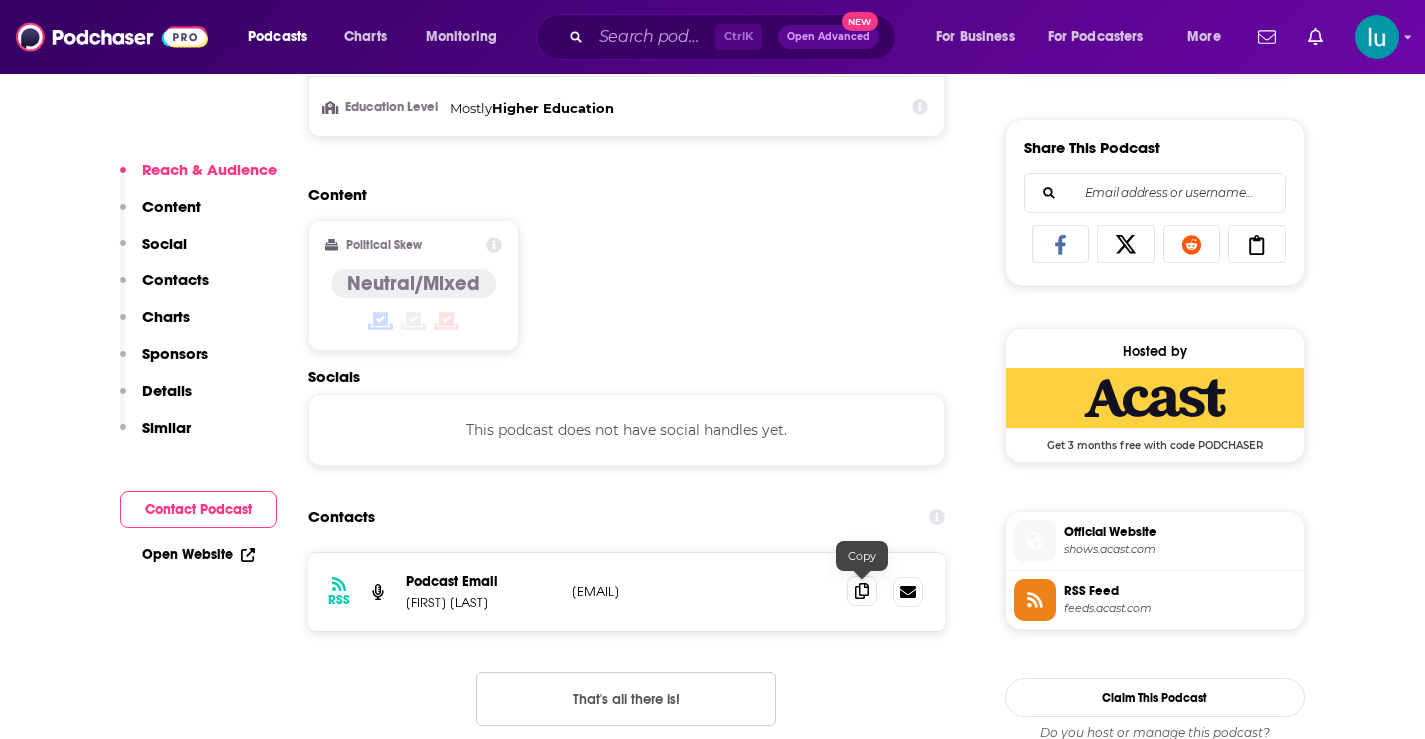 click 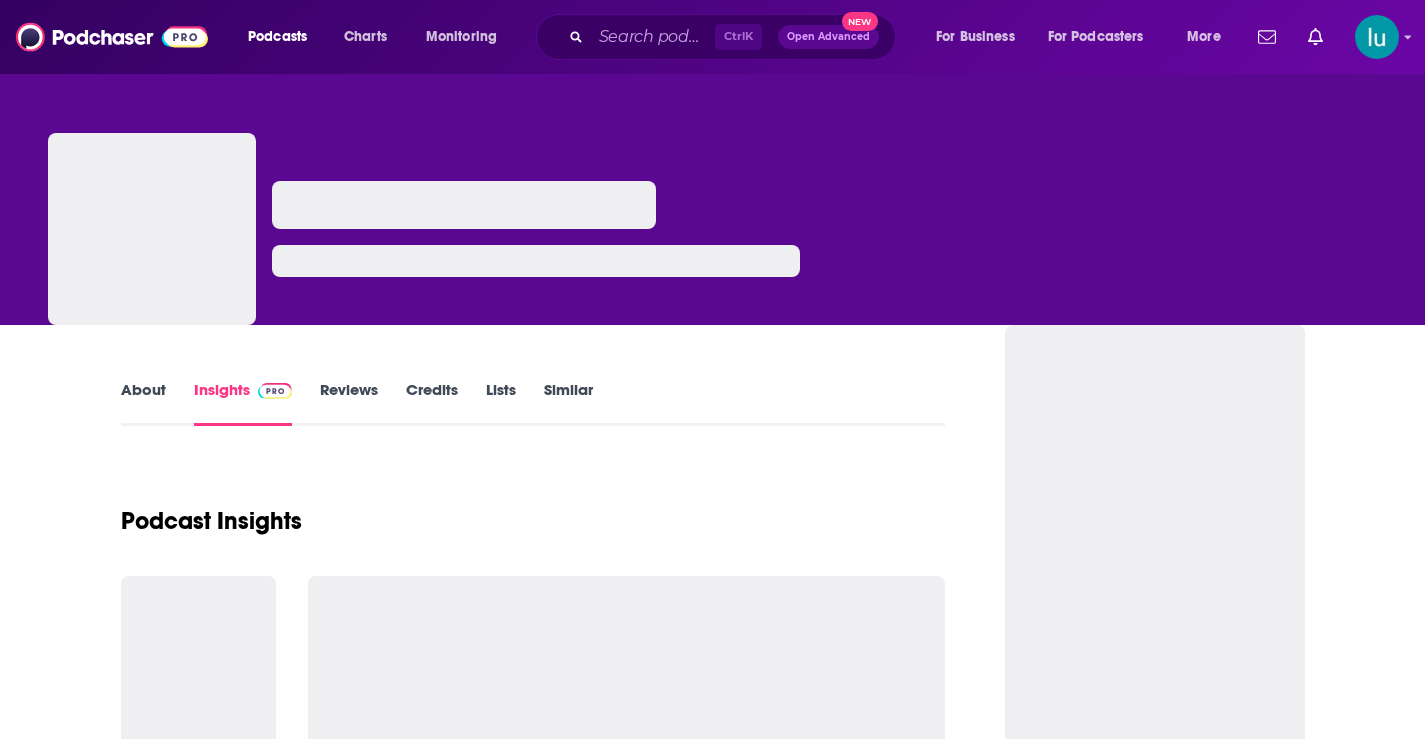 scroll, scrollTop: 0, scrollLeft: 0, axis: both 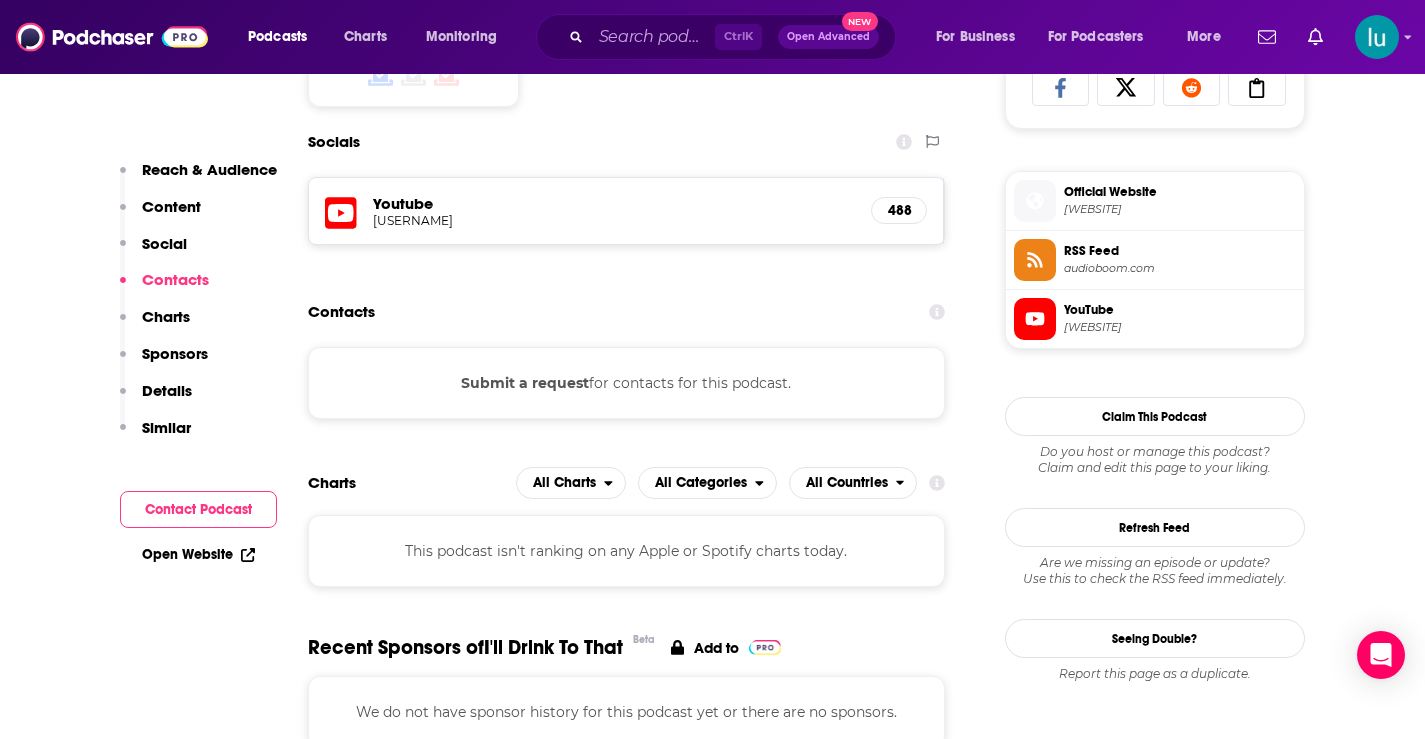 click on "Submit a request" at bounding box center [525, 383] 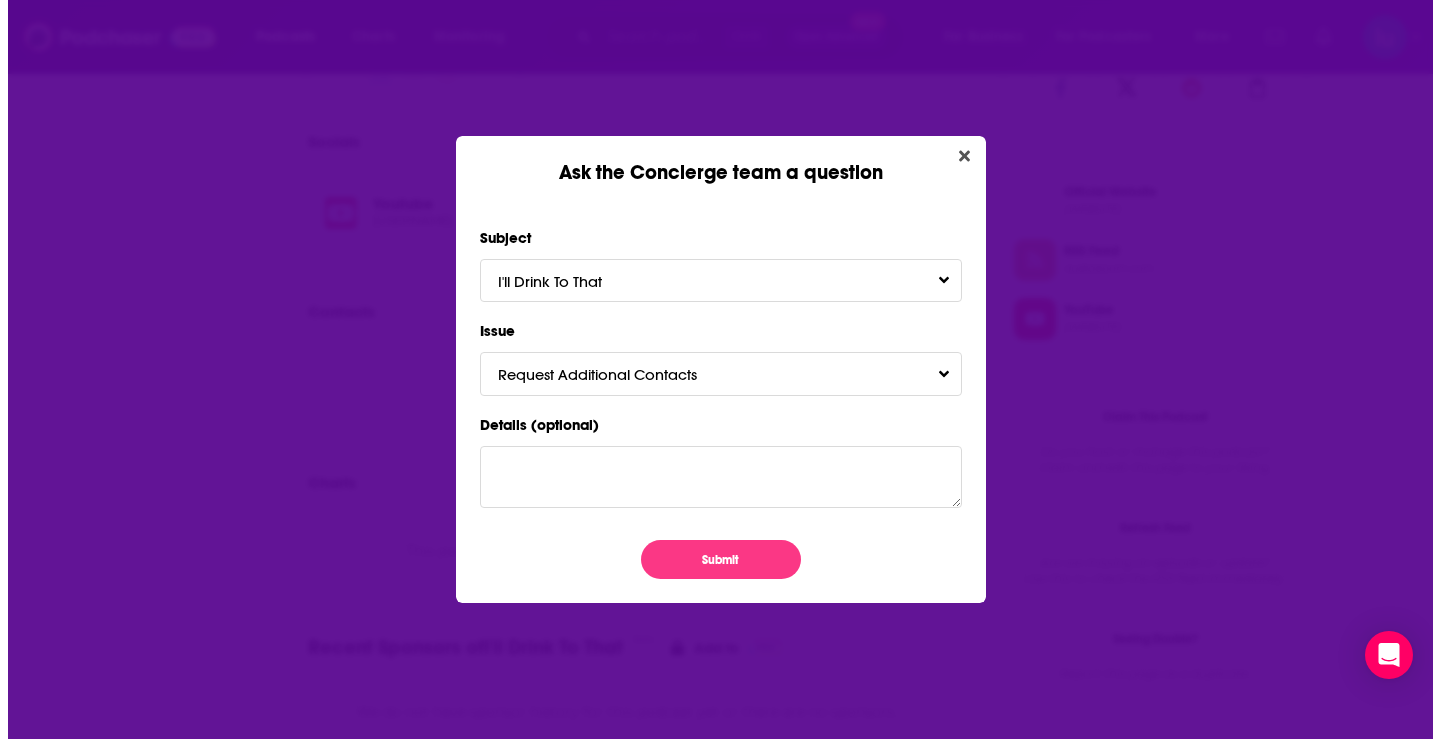 scroll, scrollTop: 0, scrollLeft: 0, axis: both 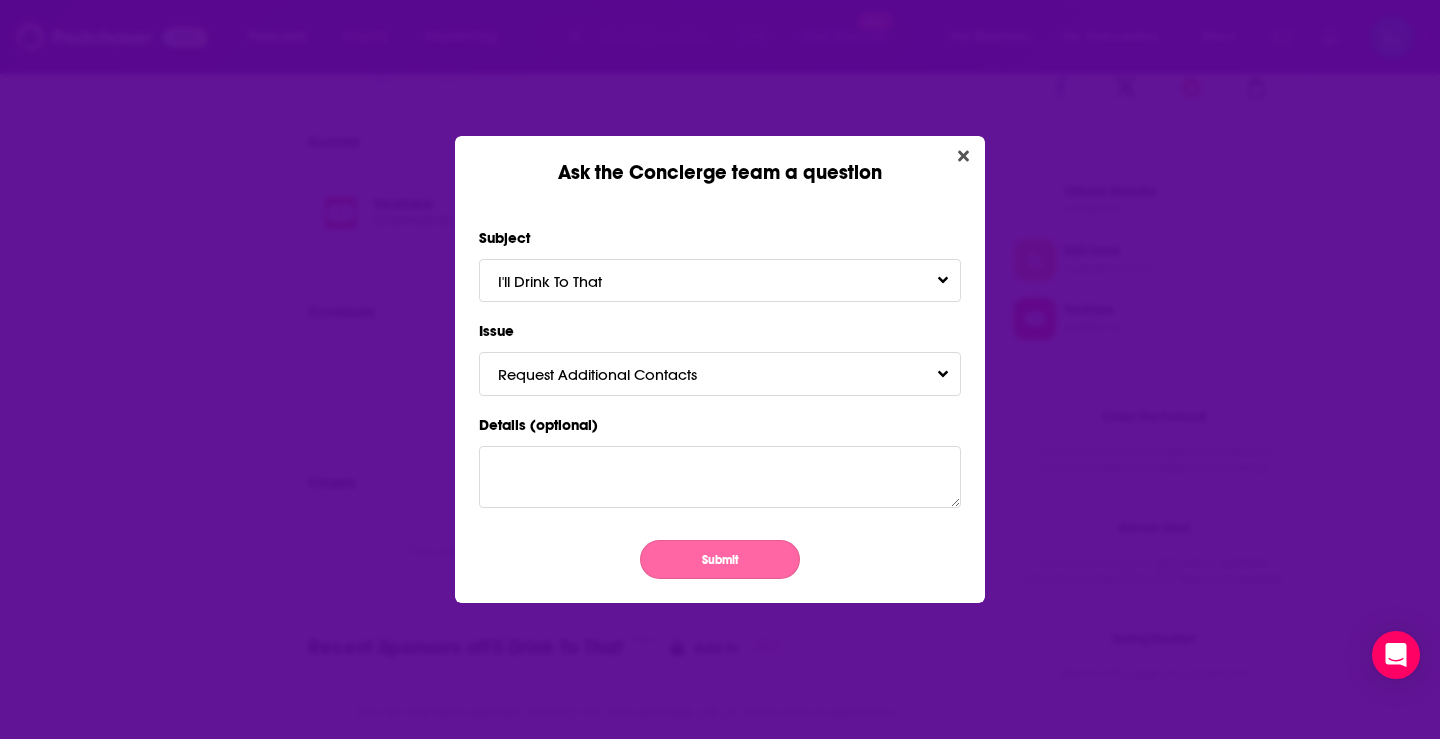 click on "Submit" at bounding box center [720, 559] 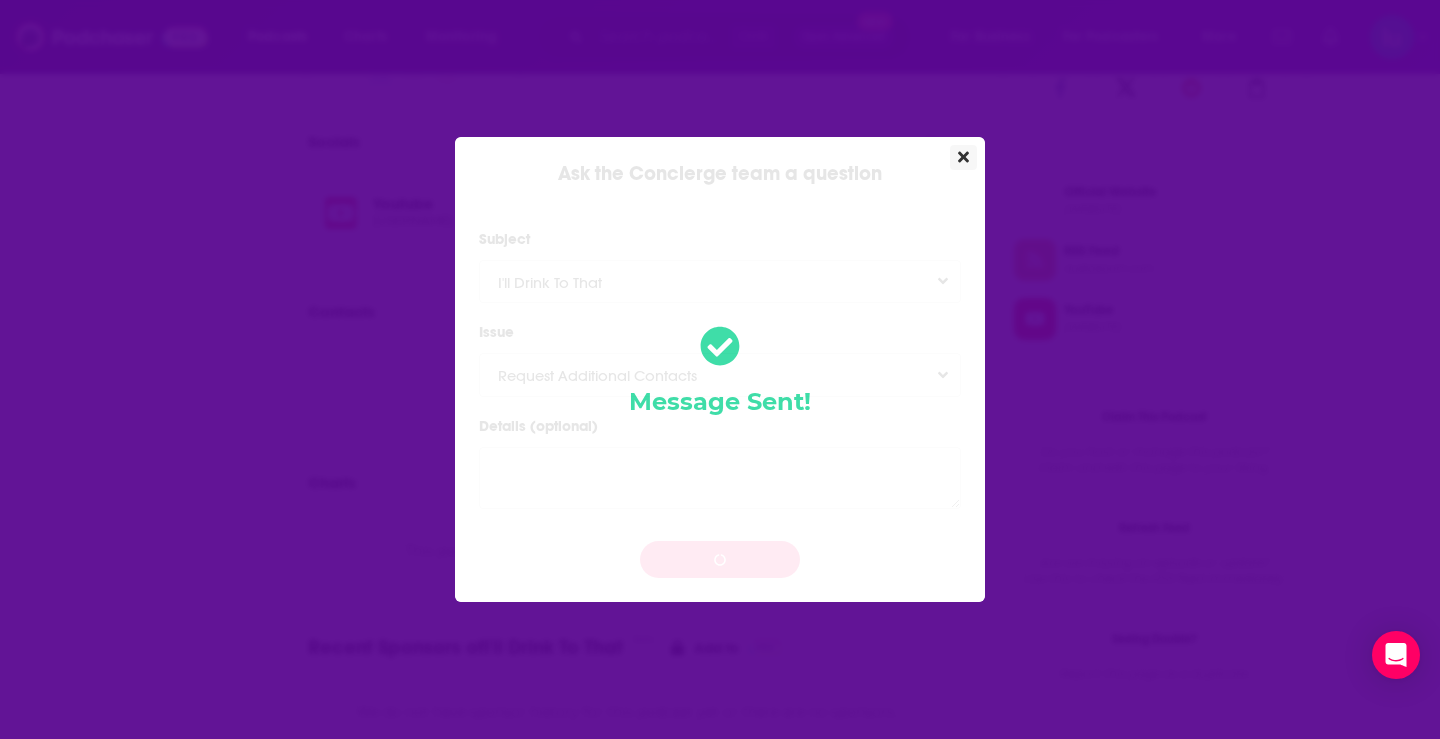 click 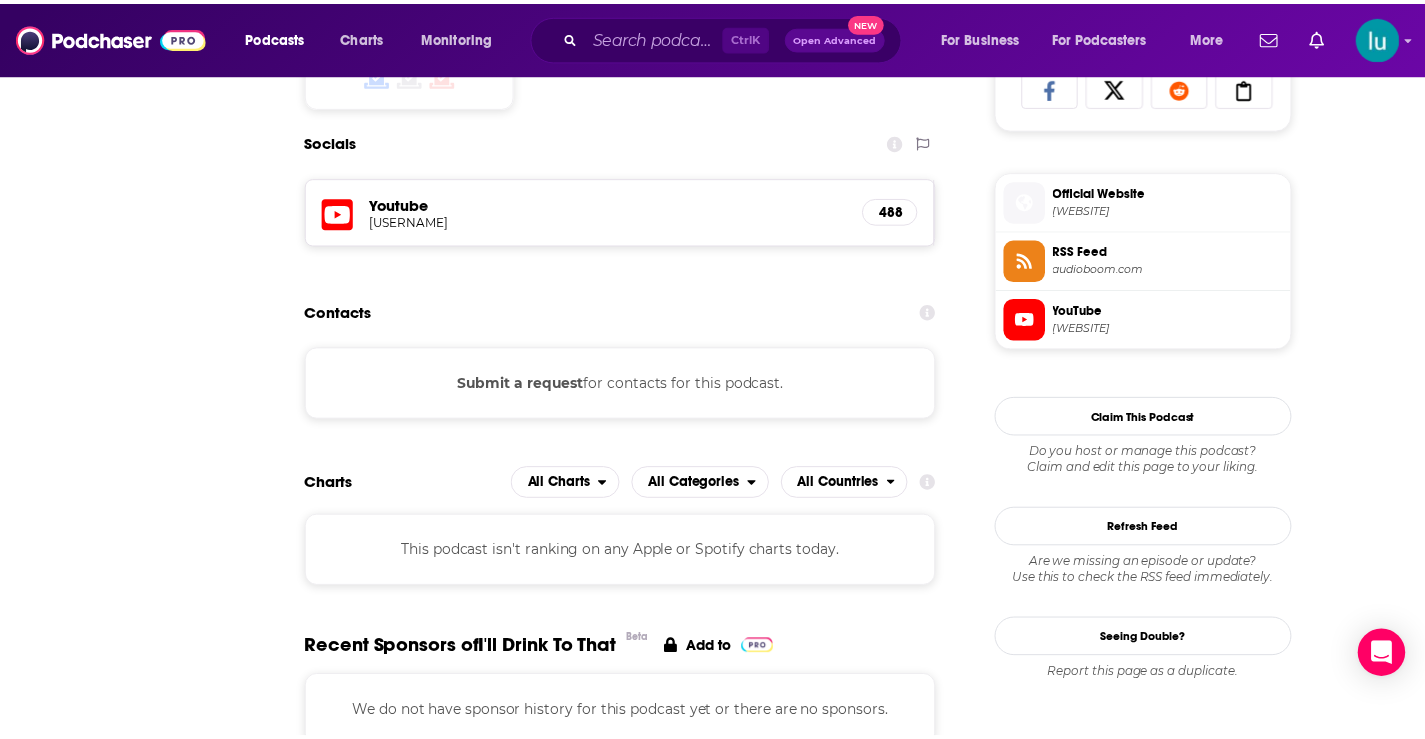 scroll, scrollTop: 1366, scrollLeft: 0, axis: vertical 